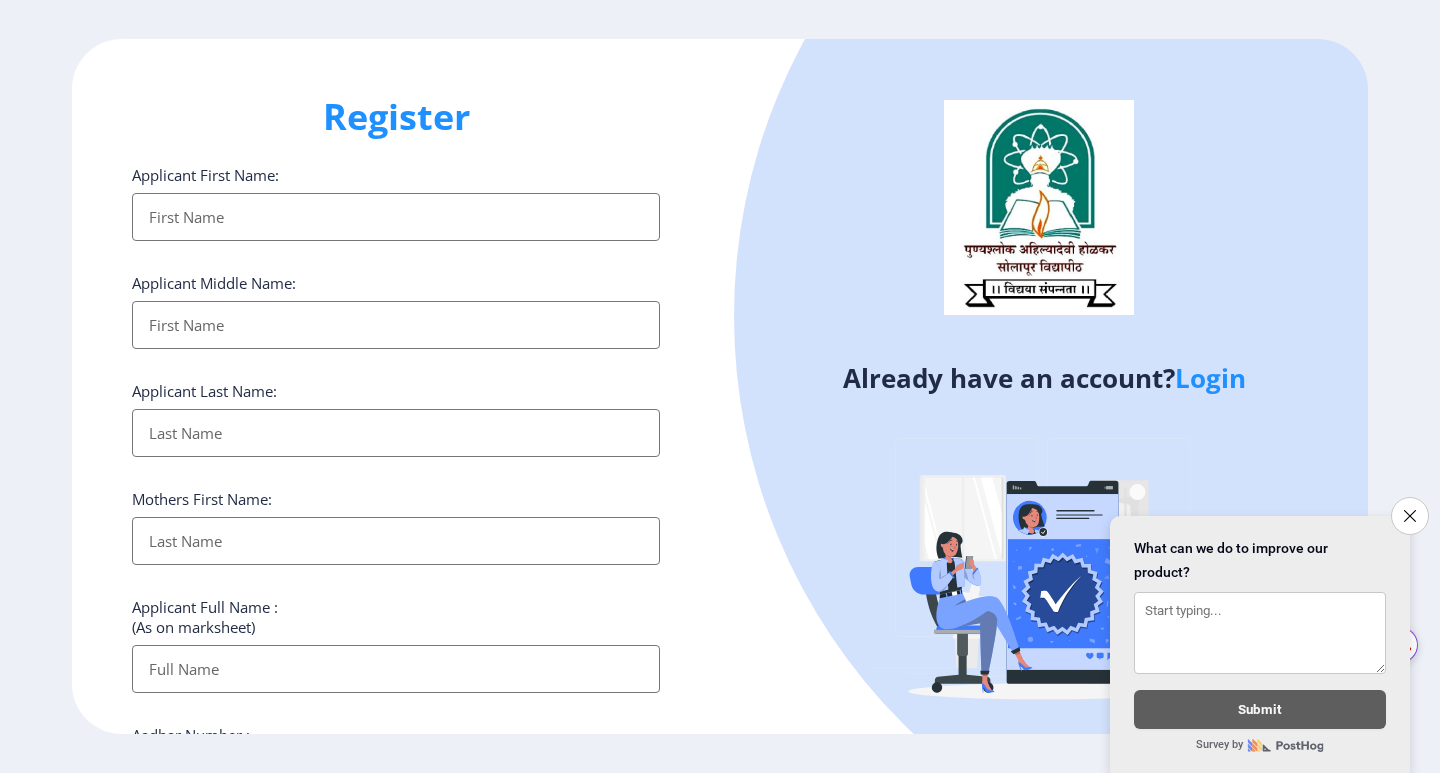select 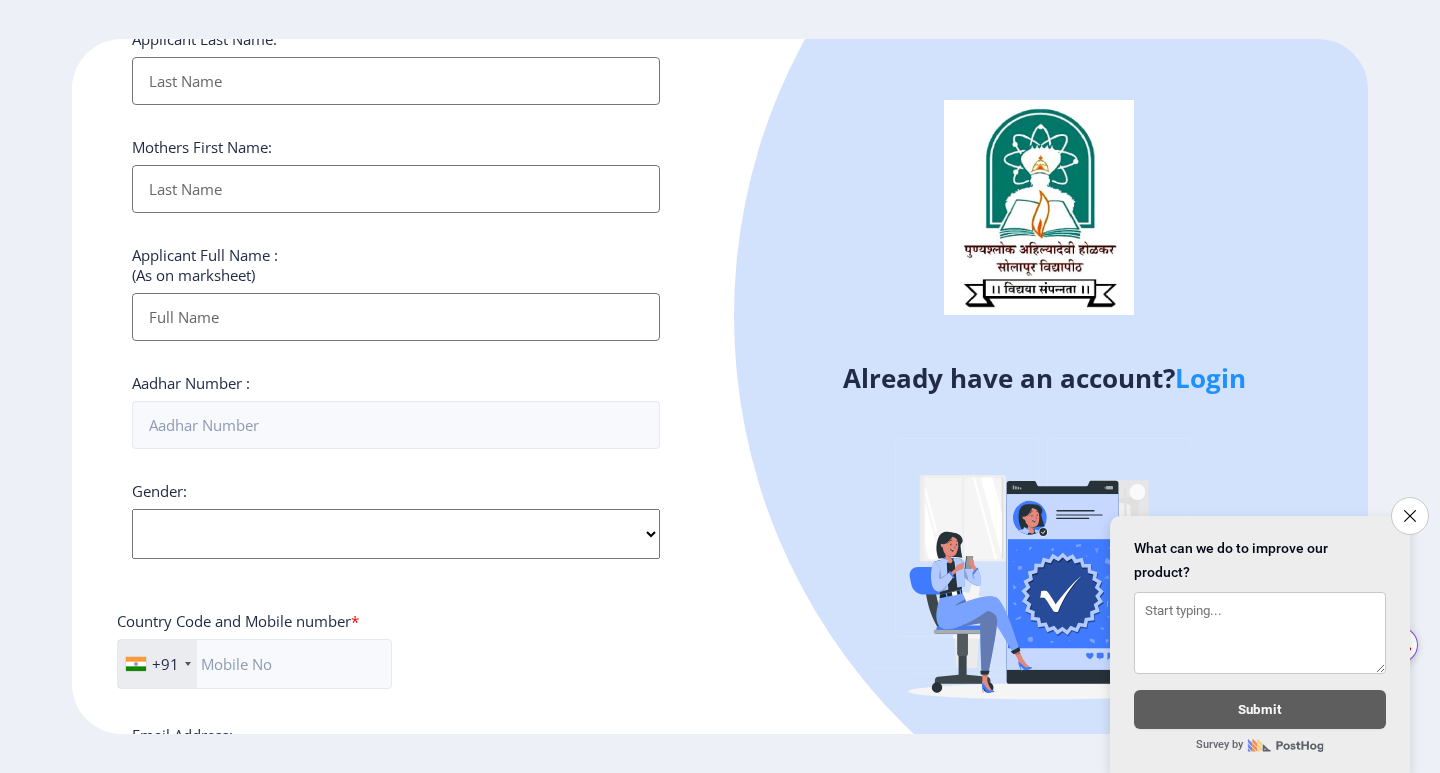 scroll, scrollTop: 696, scrollLeft: 0, axis: vertical 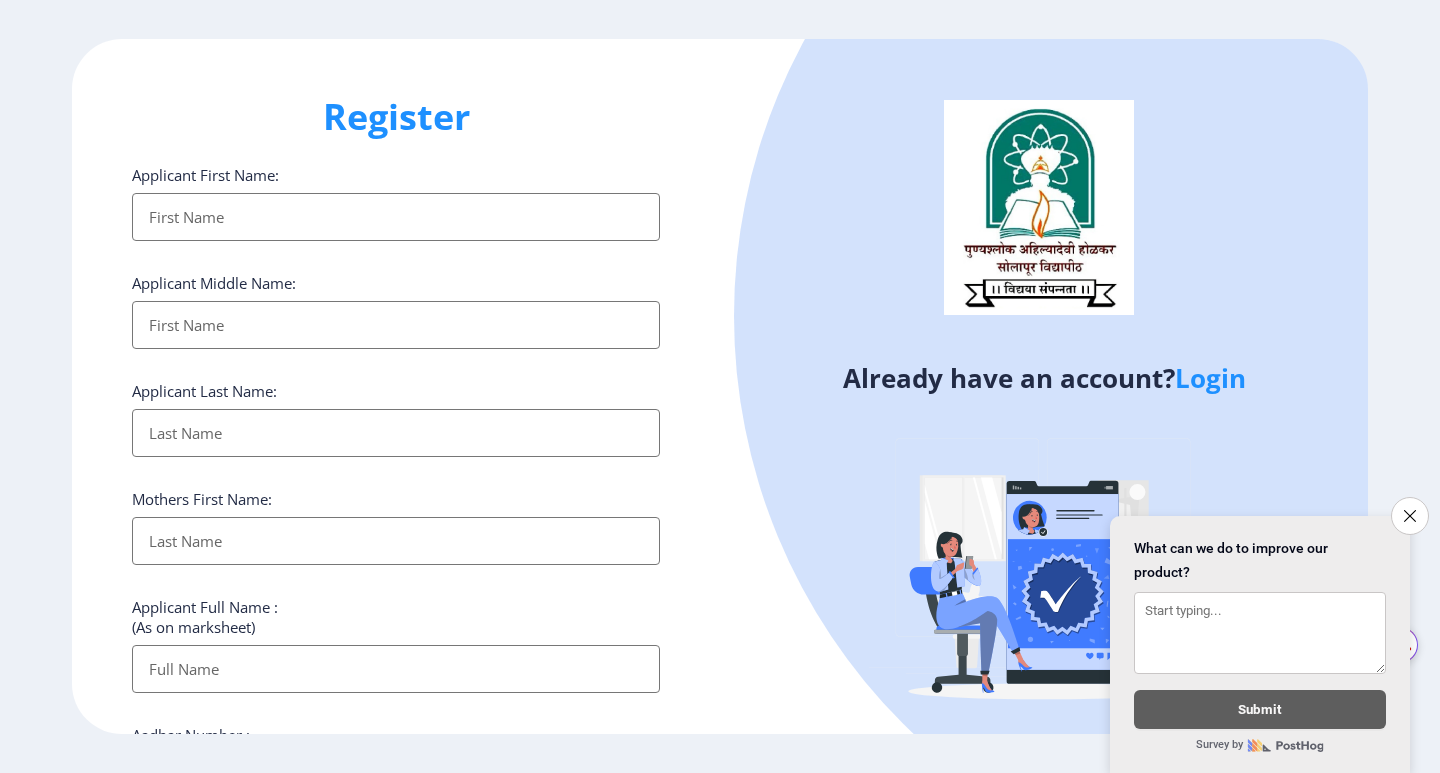 click on "Applicant First Name:" at bounding box center (396, 217) 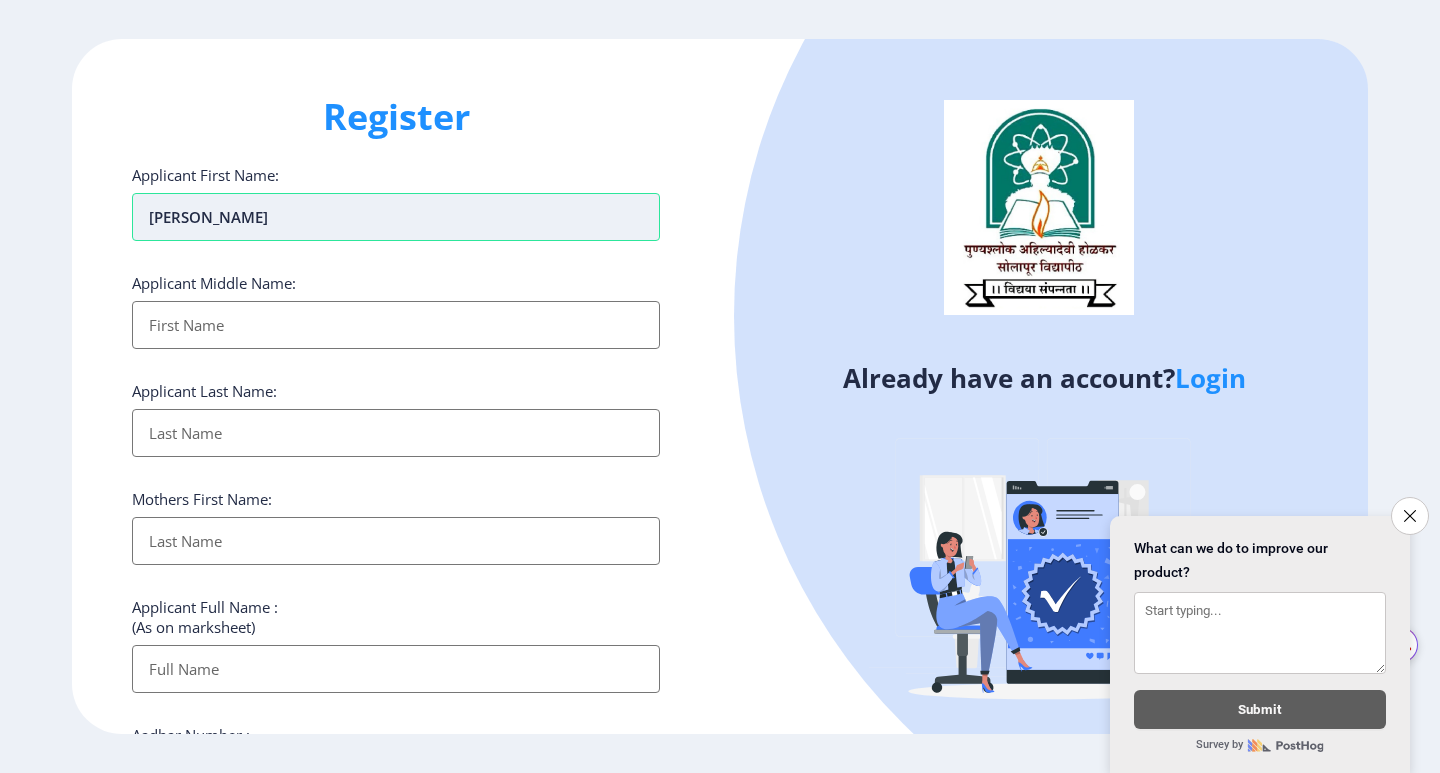 type on "[PERSON_NAME]" 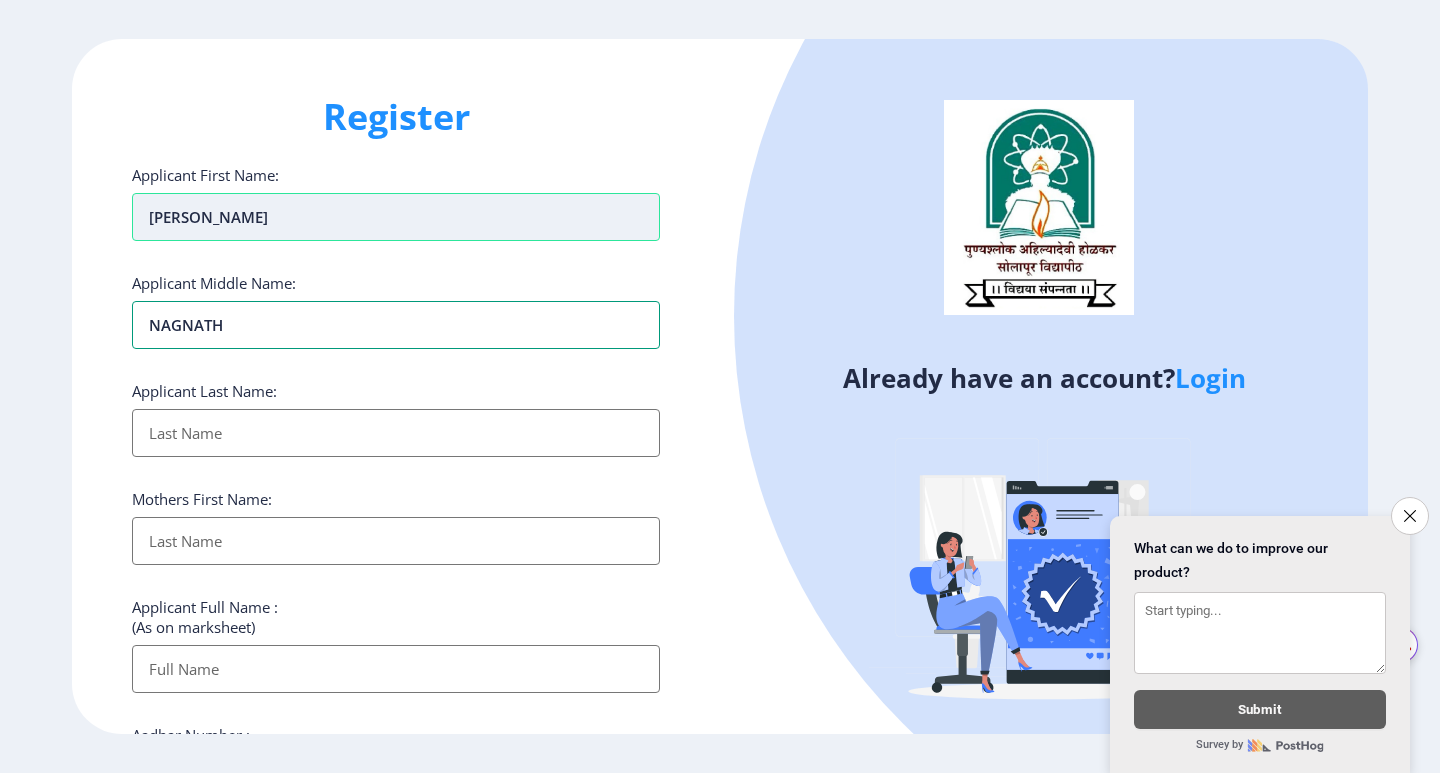 type on "NAGNATH" 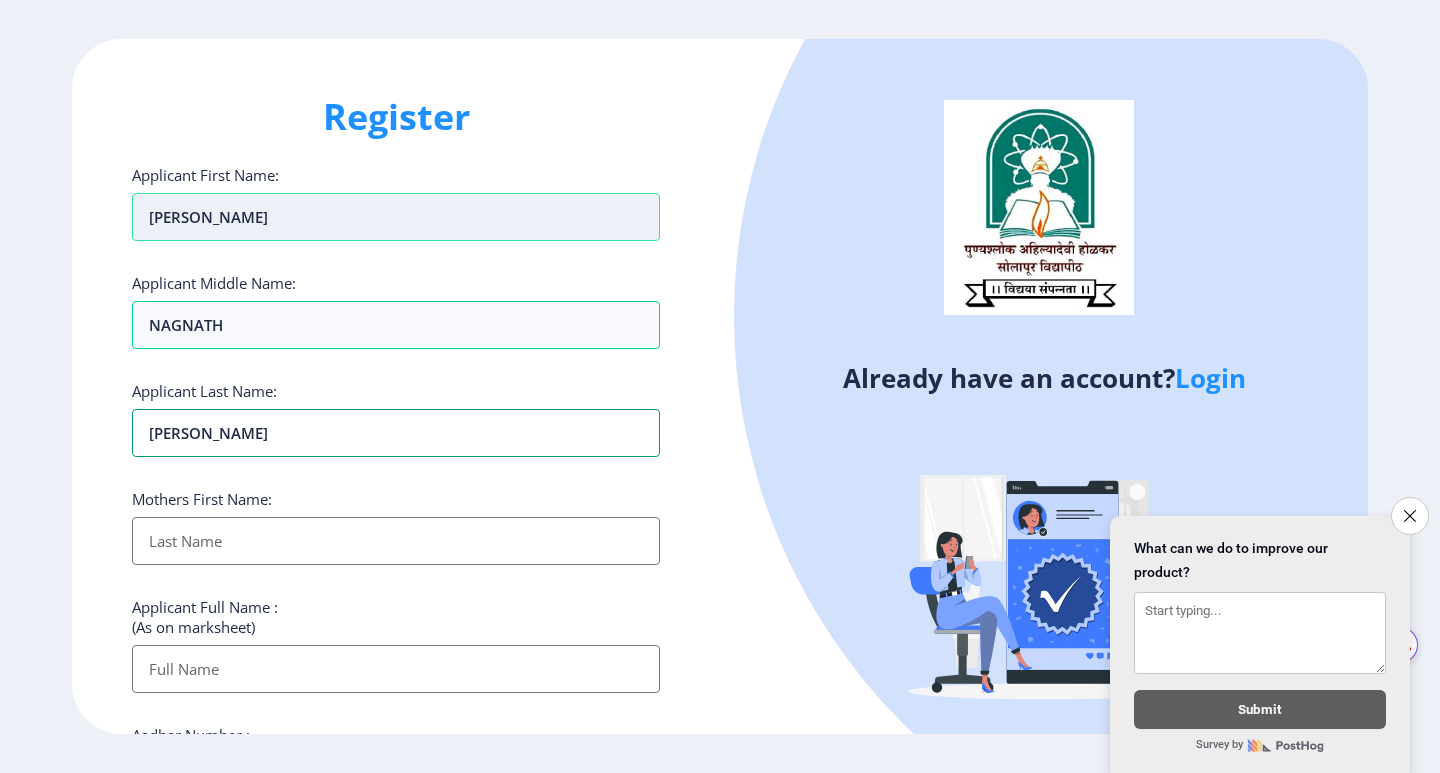 type on "[PERSON_NAME]" 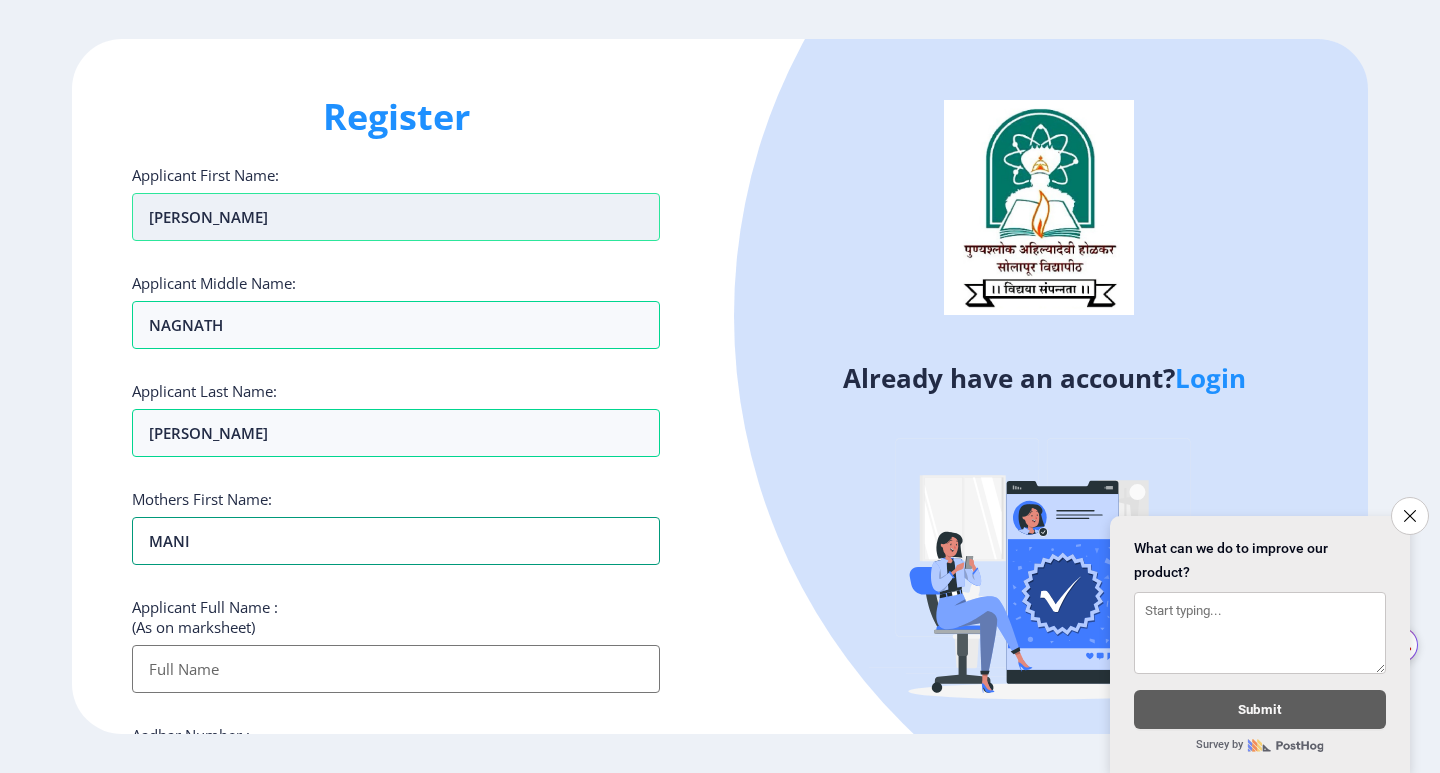 type on "MANI" 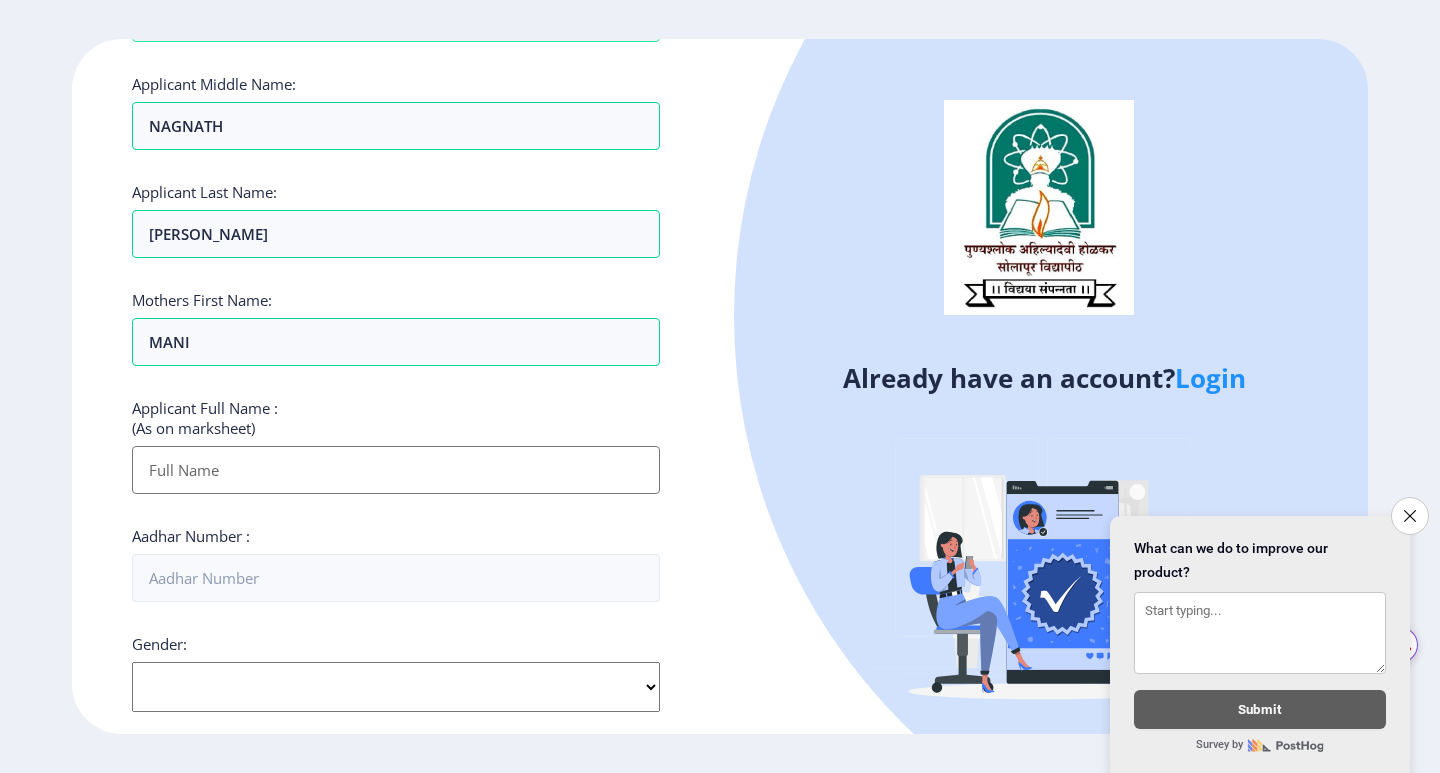 scroll, scrollTop: 200, scrollLeft: 0, axis: vertical 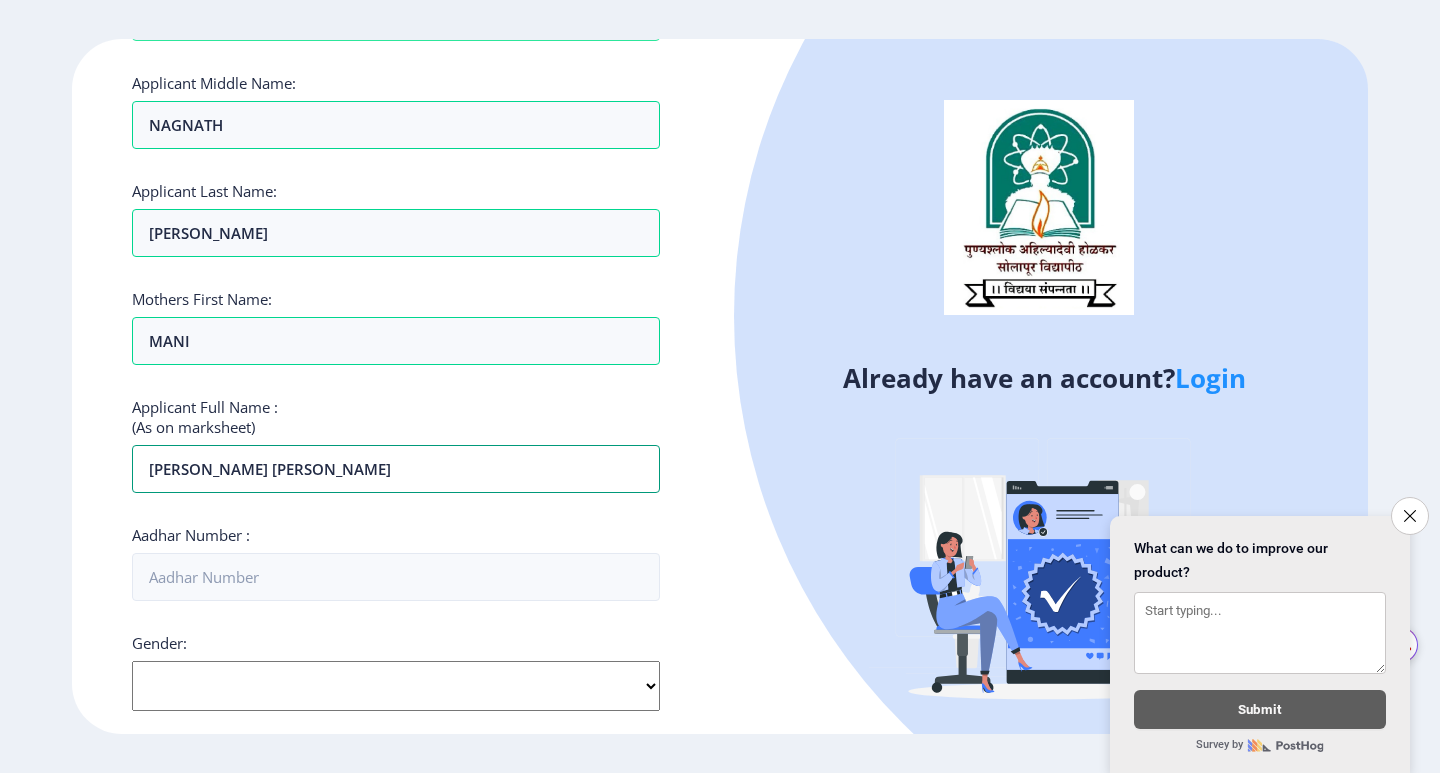 type on "[PERSON_NAME] [PERSON_NAME]" 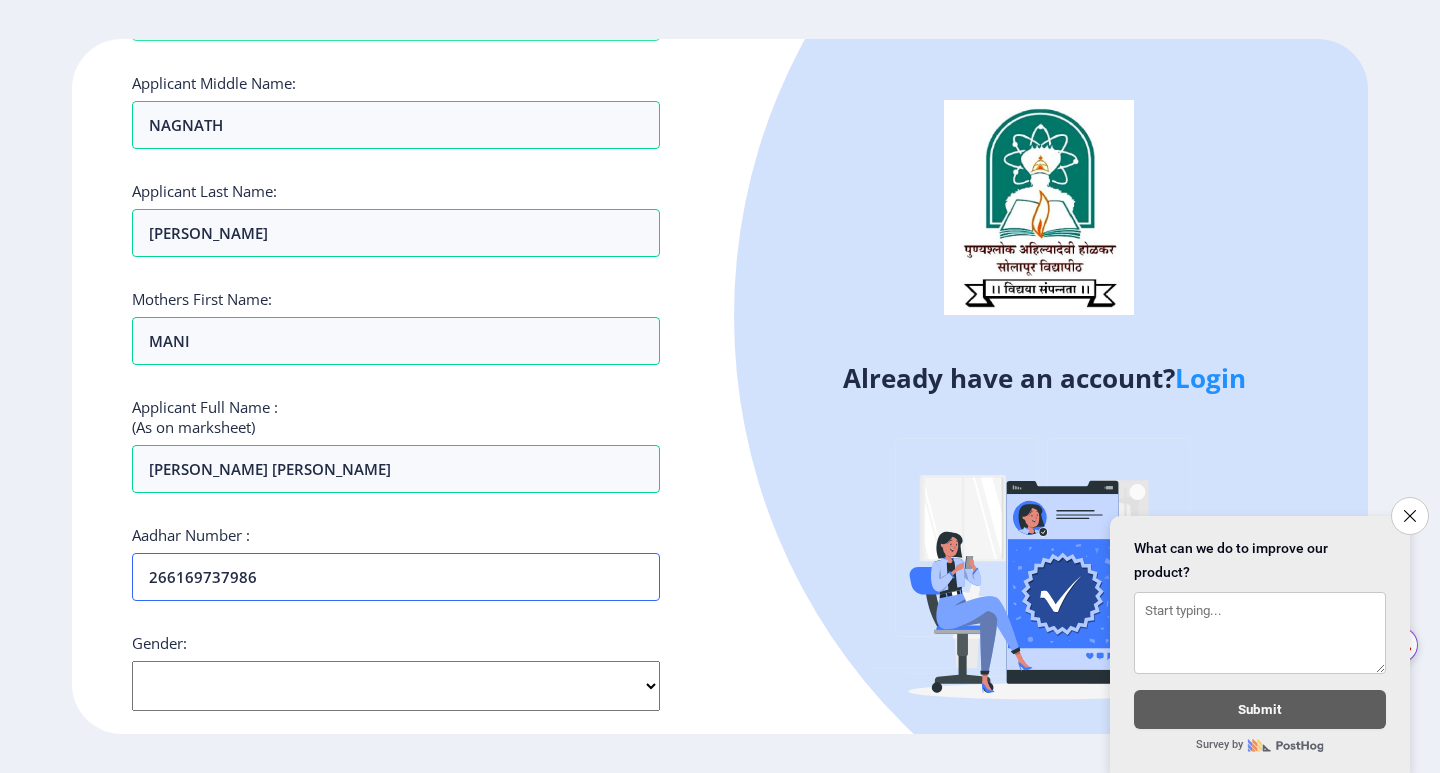 type on "266169737986" 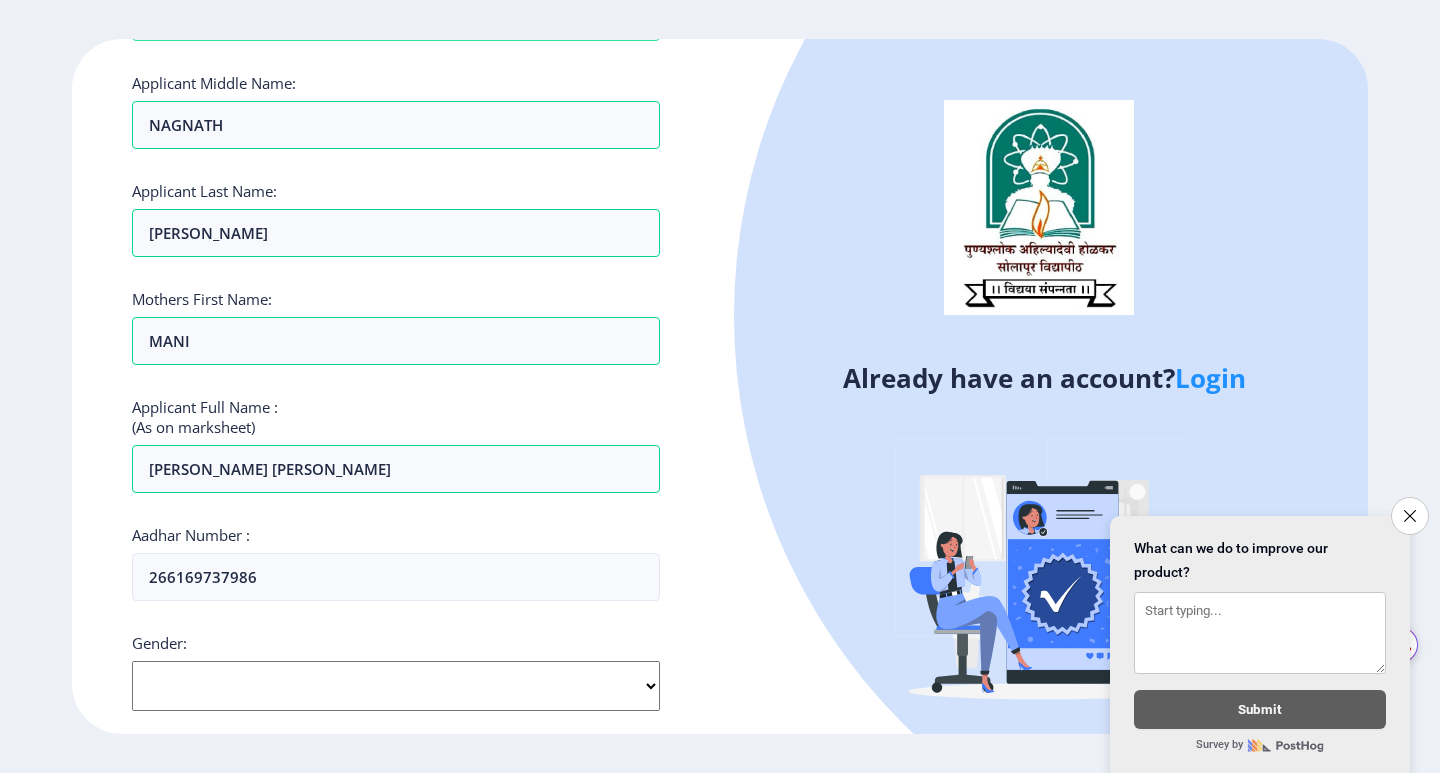 scroll, scrollTop: 600, scrollLeft: 0, axis: vertical 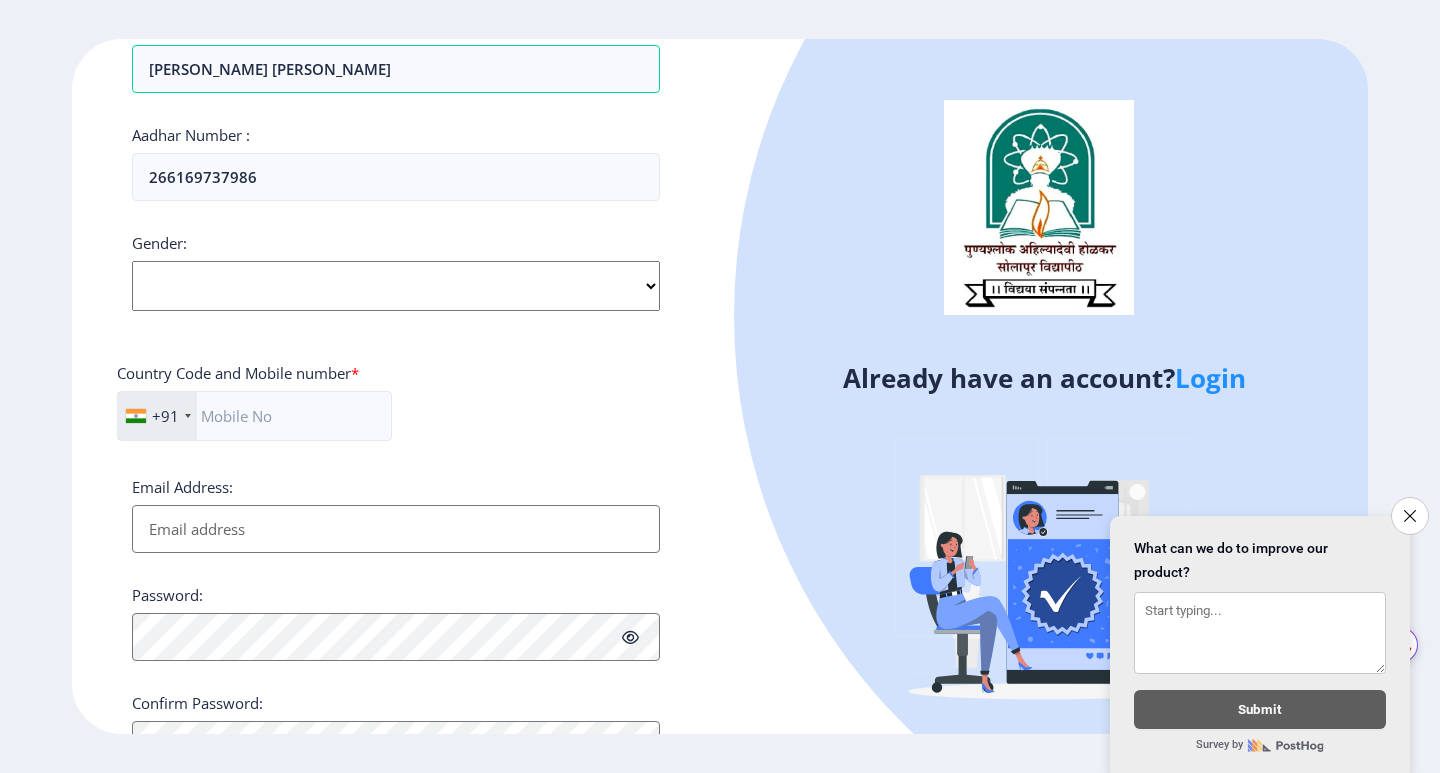click on "Select Gender [DEMOGRAPHIC_DATA] [DEMOGRAPHIC_DATA] Other" 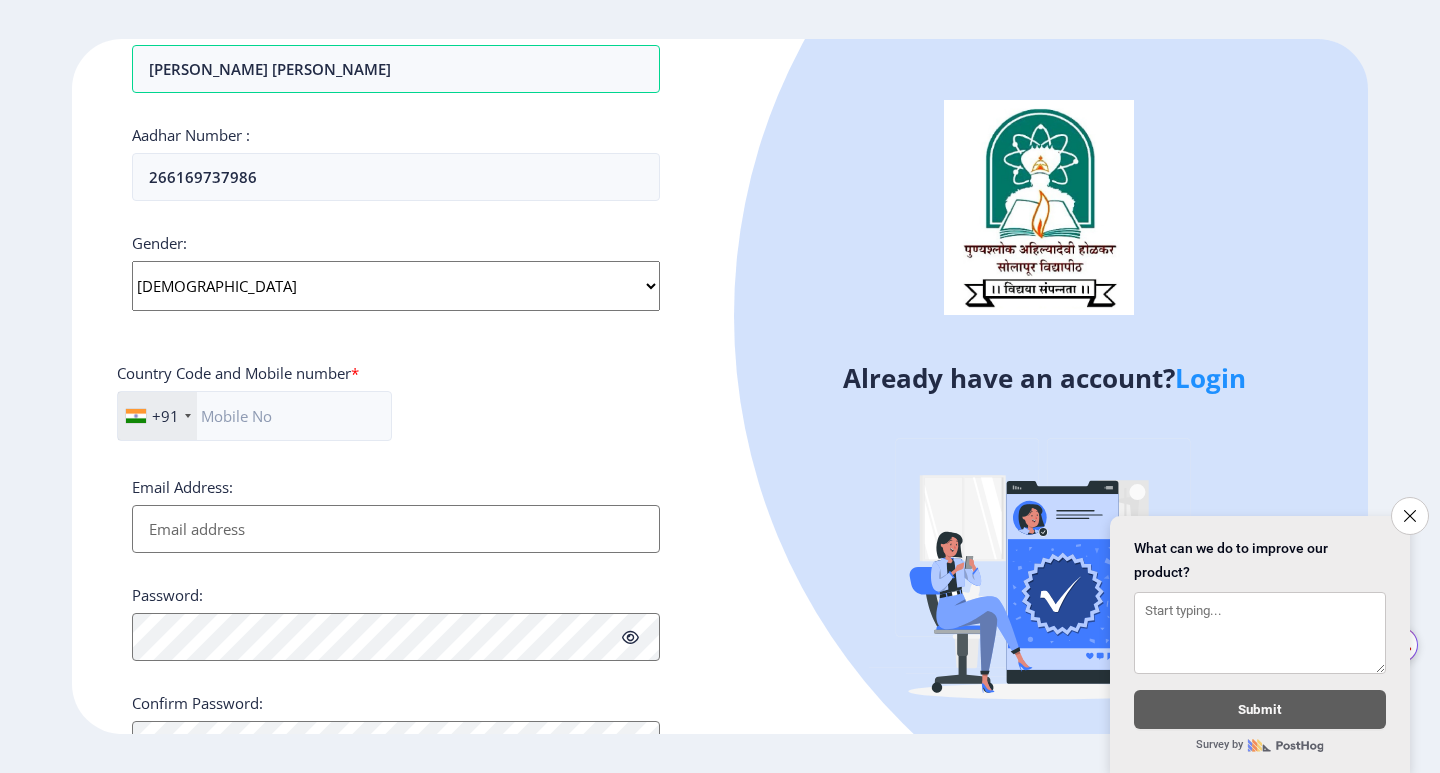 click on "Select Gender [DEMOGRAPHIC_DATA] [DEMOGRAPHIC_DATA] Other" 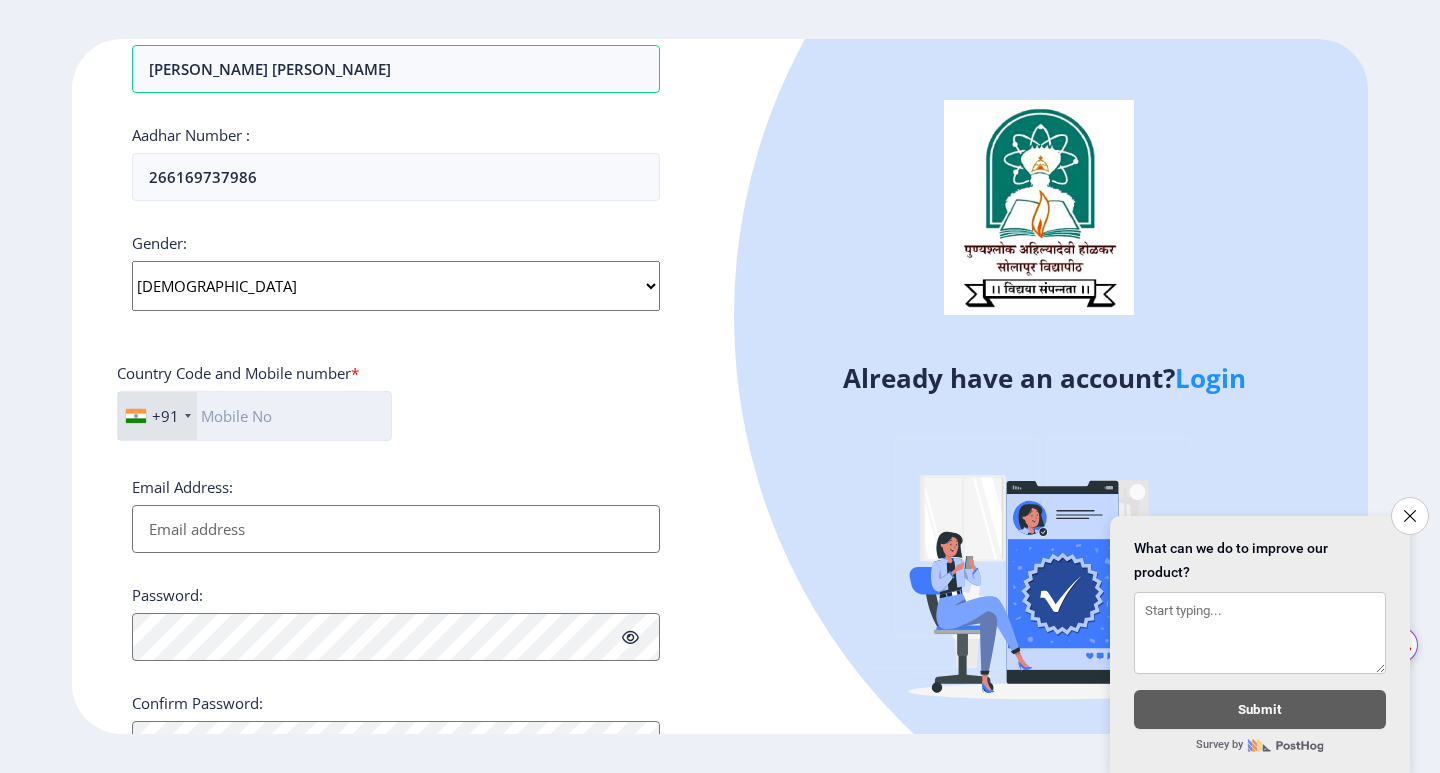 click 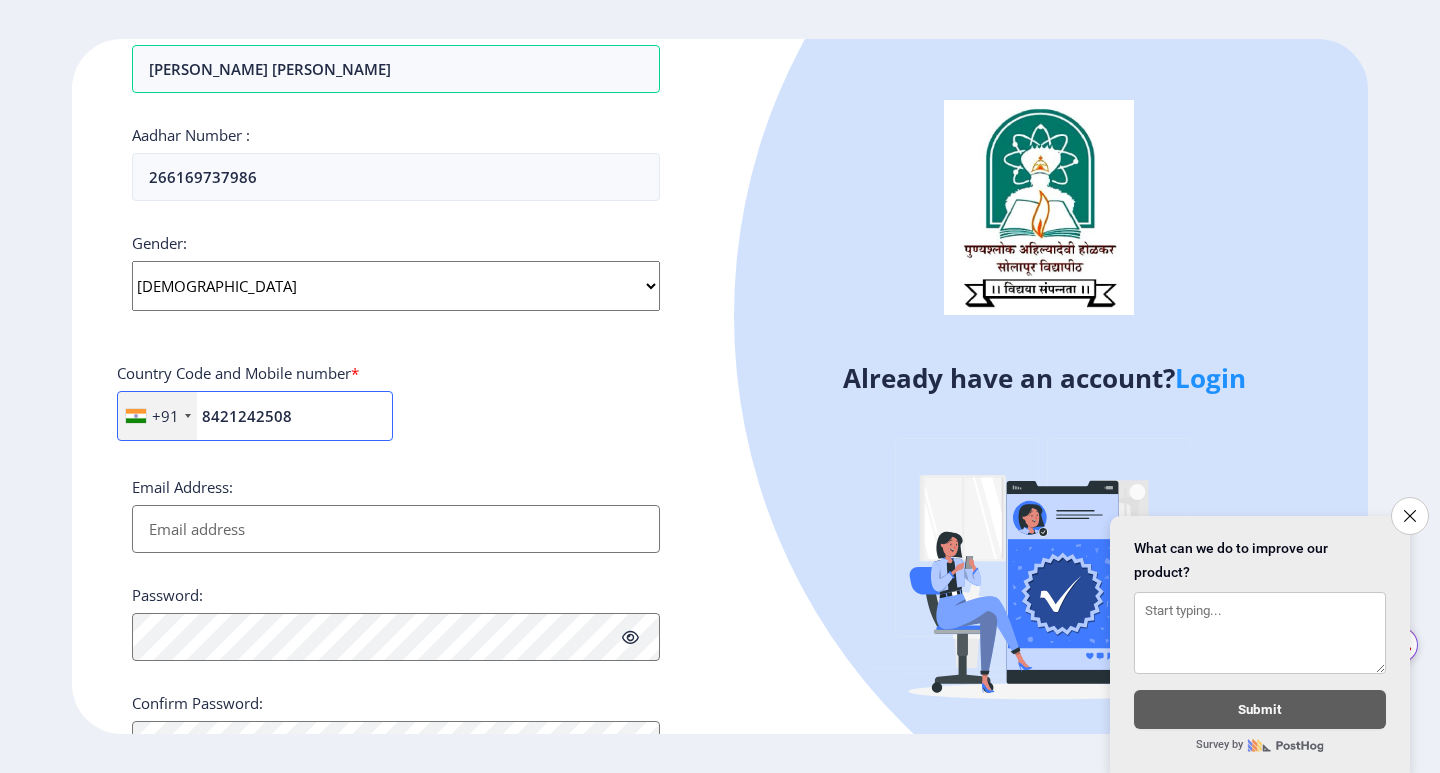 type on "8421242508" 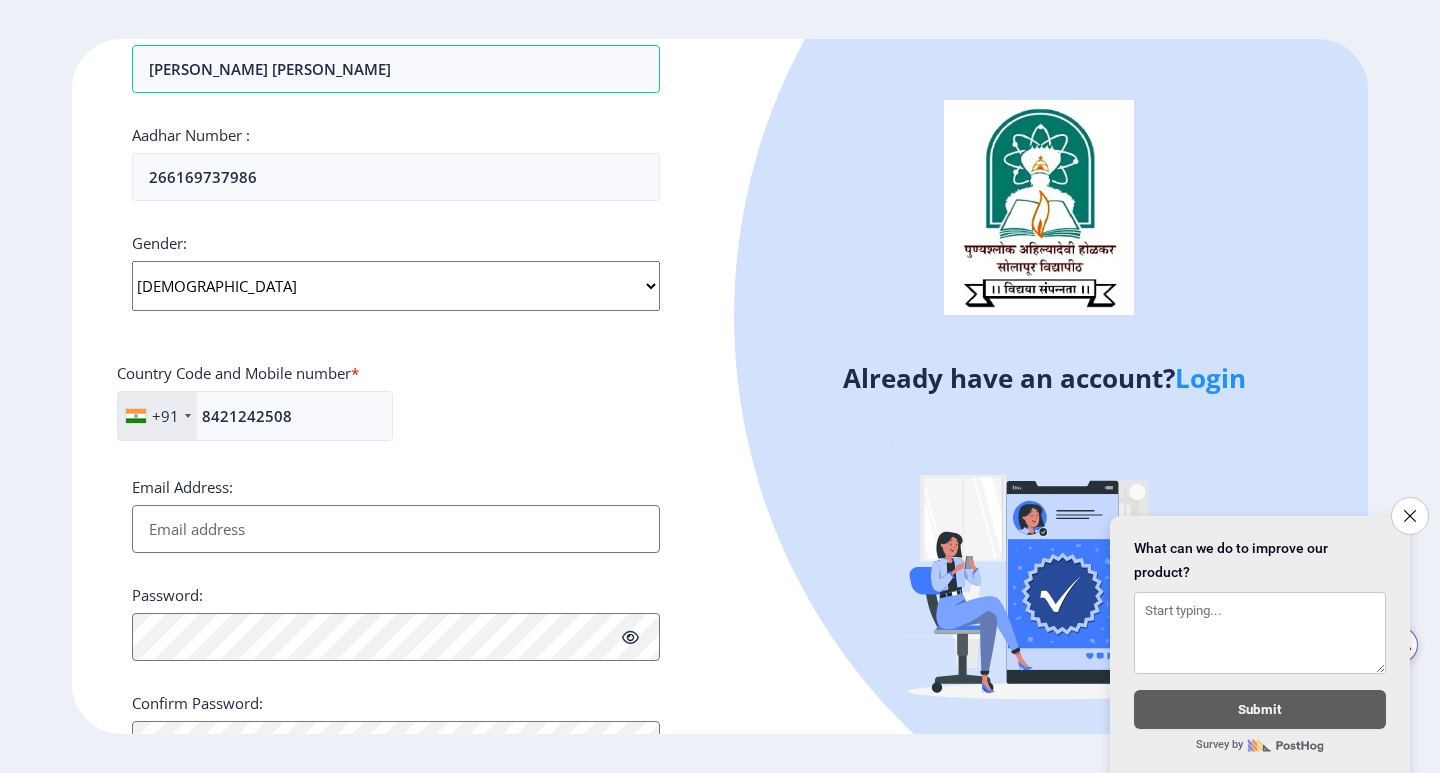 click on "Email Address:" at bounding box center [396, 529] 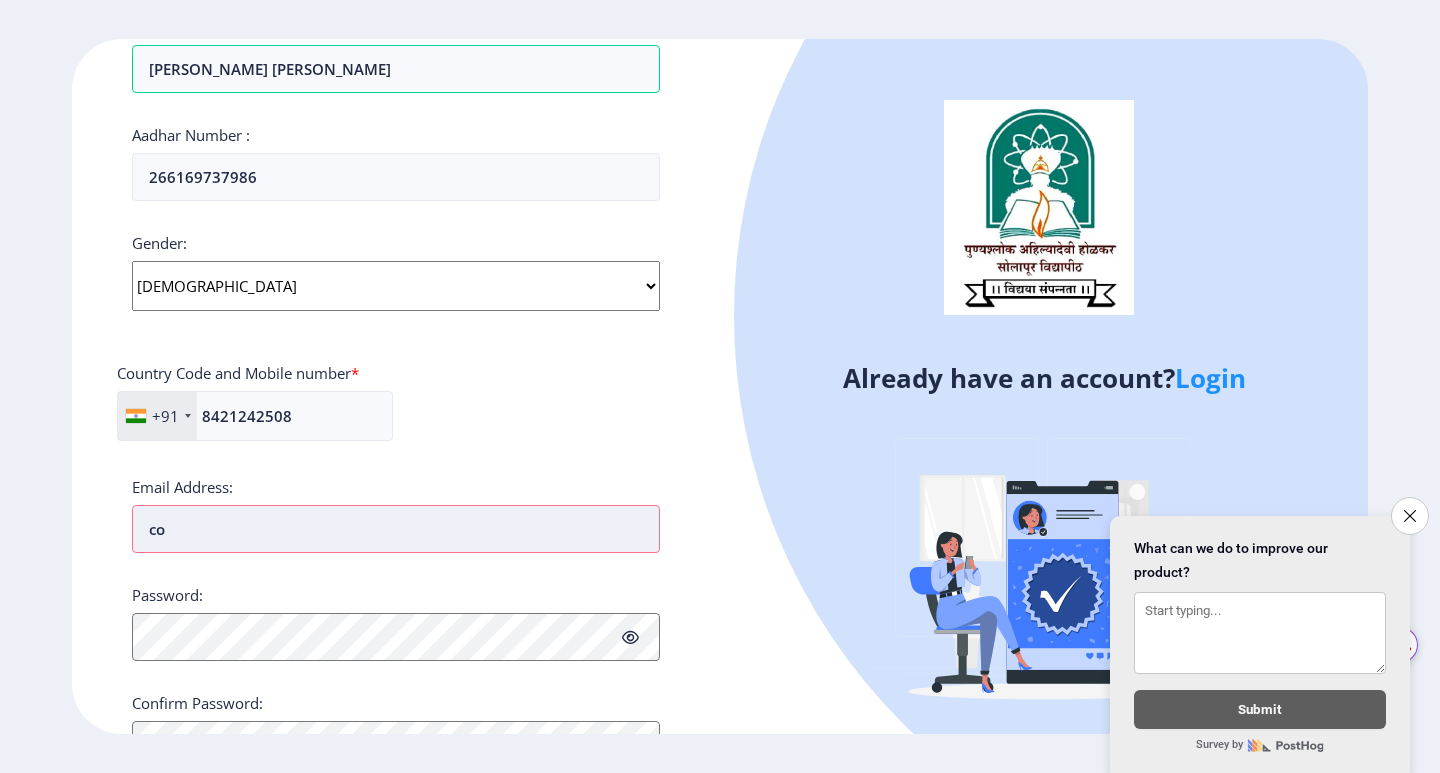 type on "c" 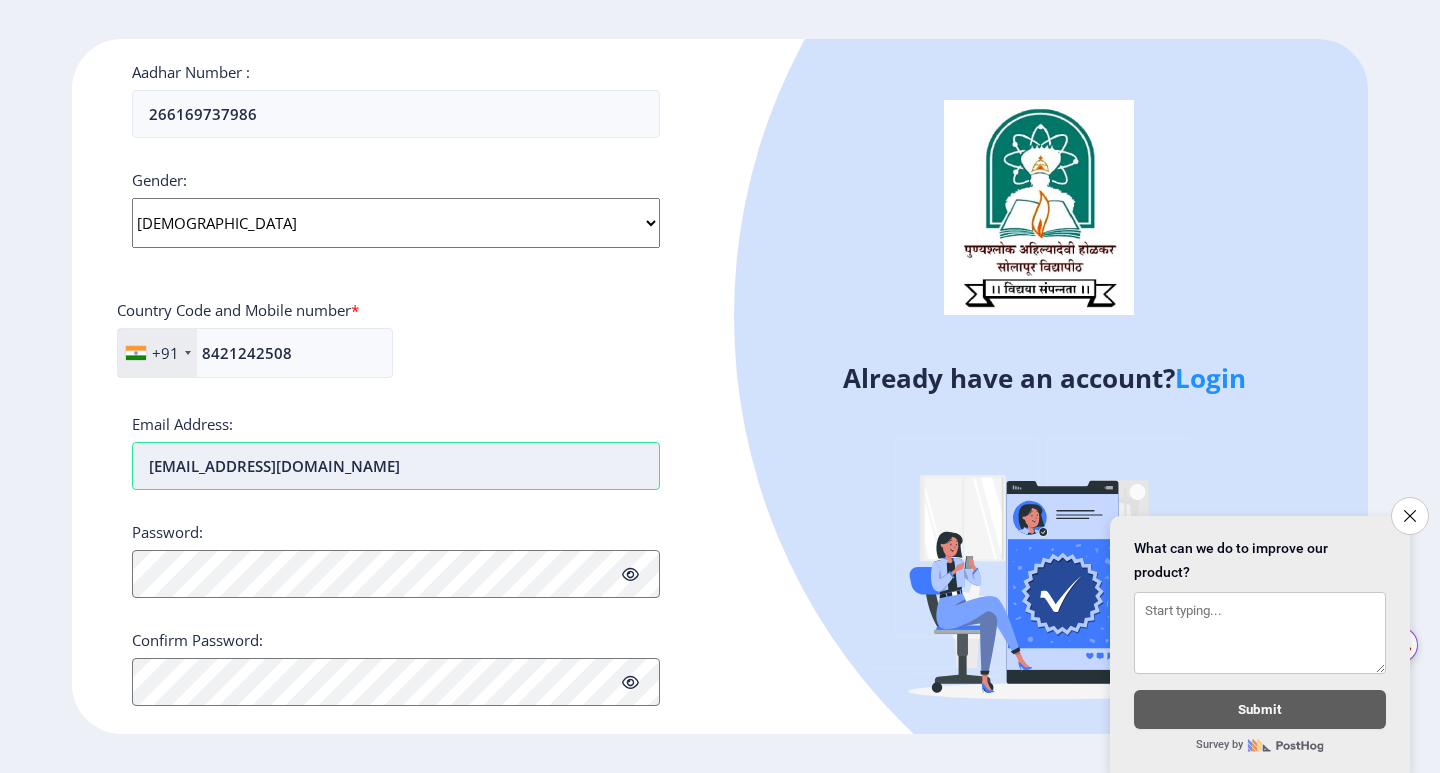 scroll, scrollTop: 696, scrollLeft: 0, axis: vertical 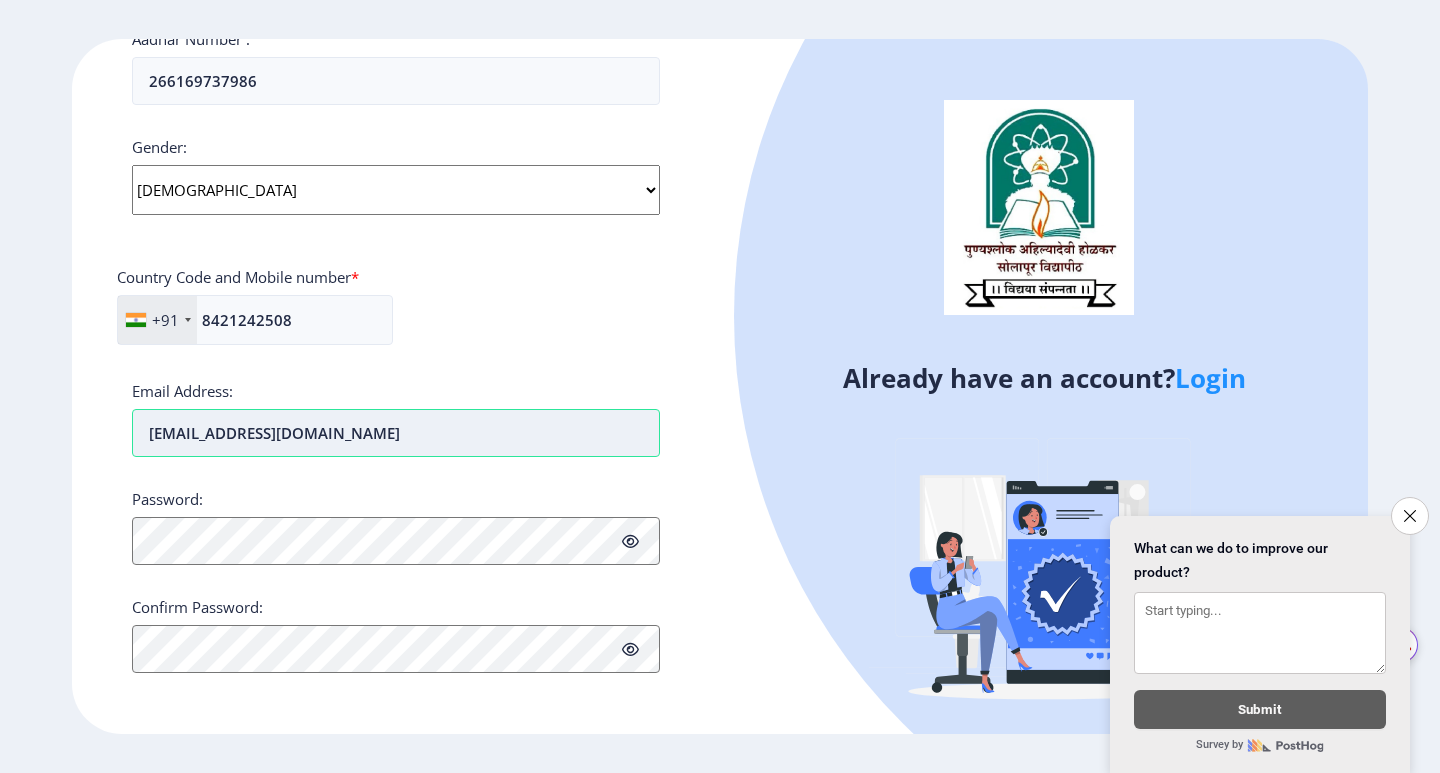 type on "[EMAIL_ADDRESS][DOMAIN_NAME]" 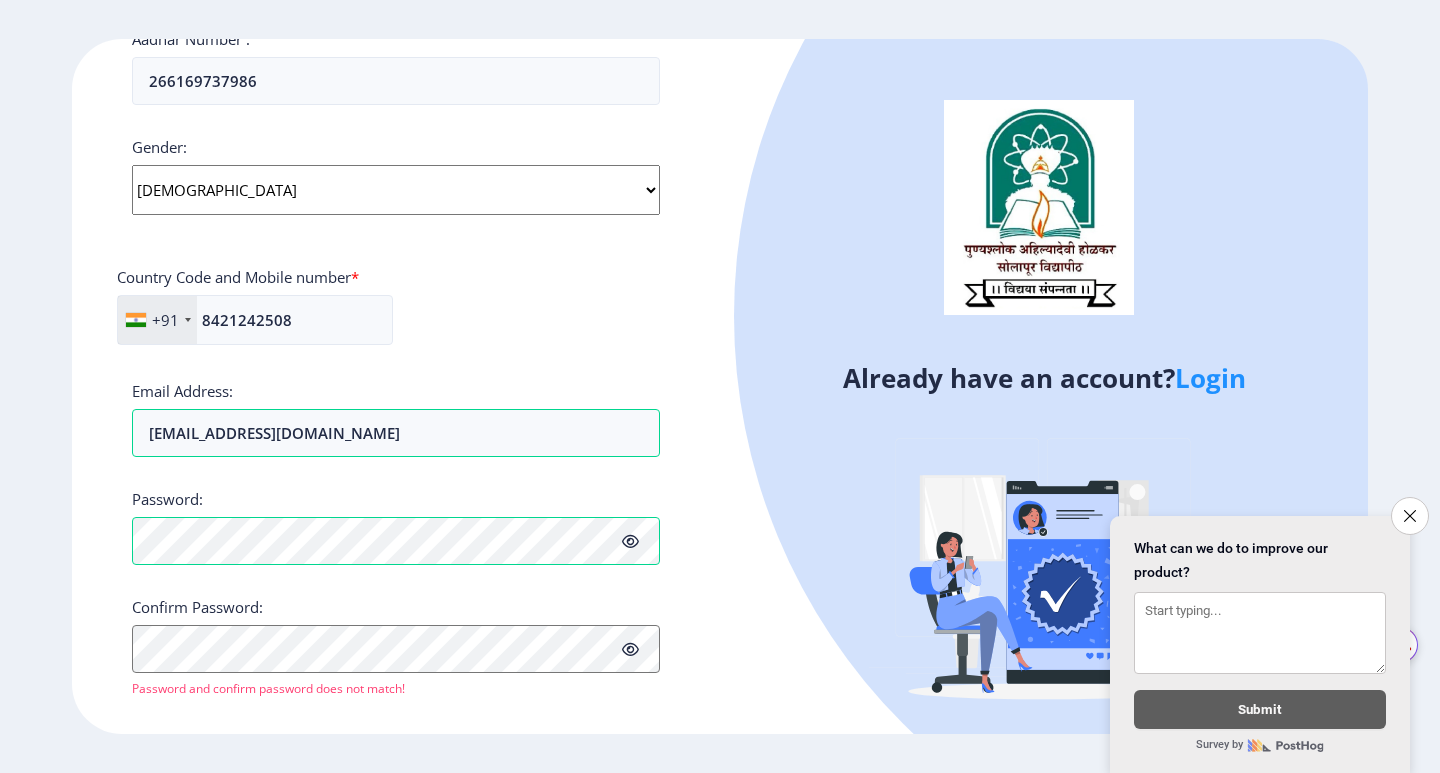 click 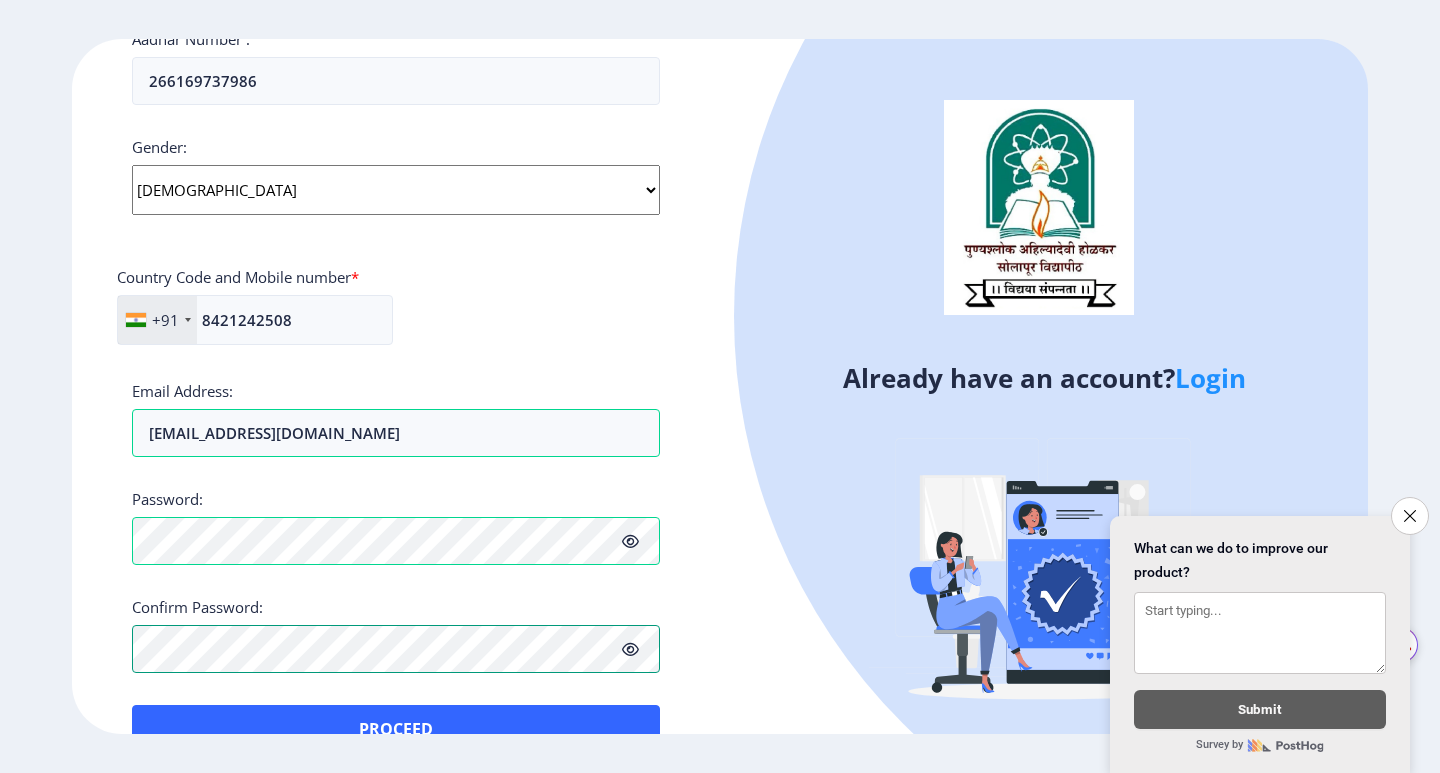 scroll, scrollTop: 744, scrollLeft: 0, axis: vertical 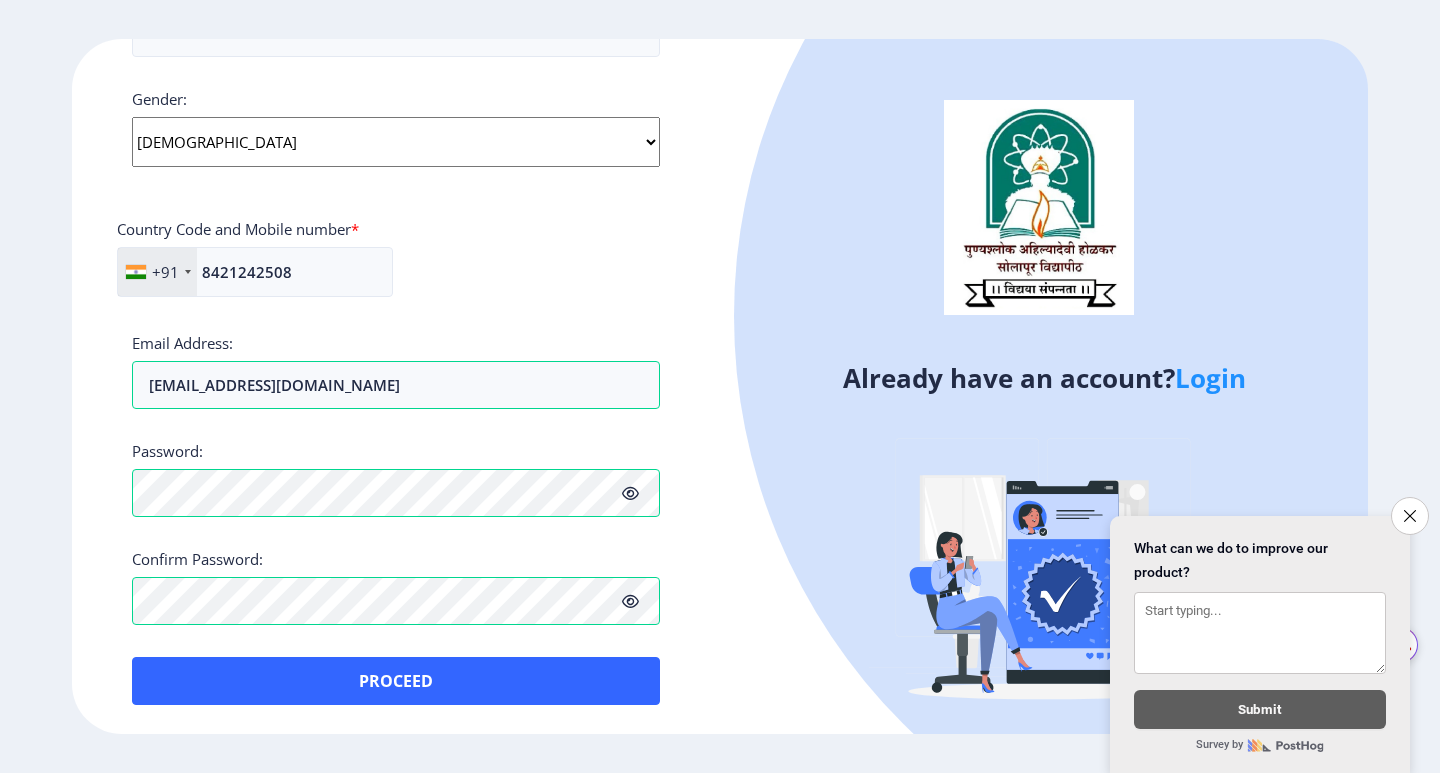 drag, startPoint x: 369, startPoint y: 655, endPoint x: 364, endPoint y: 681, distance: 26.476404 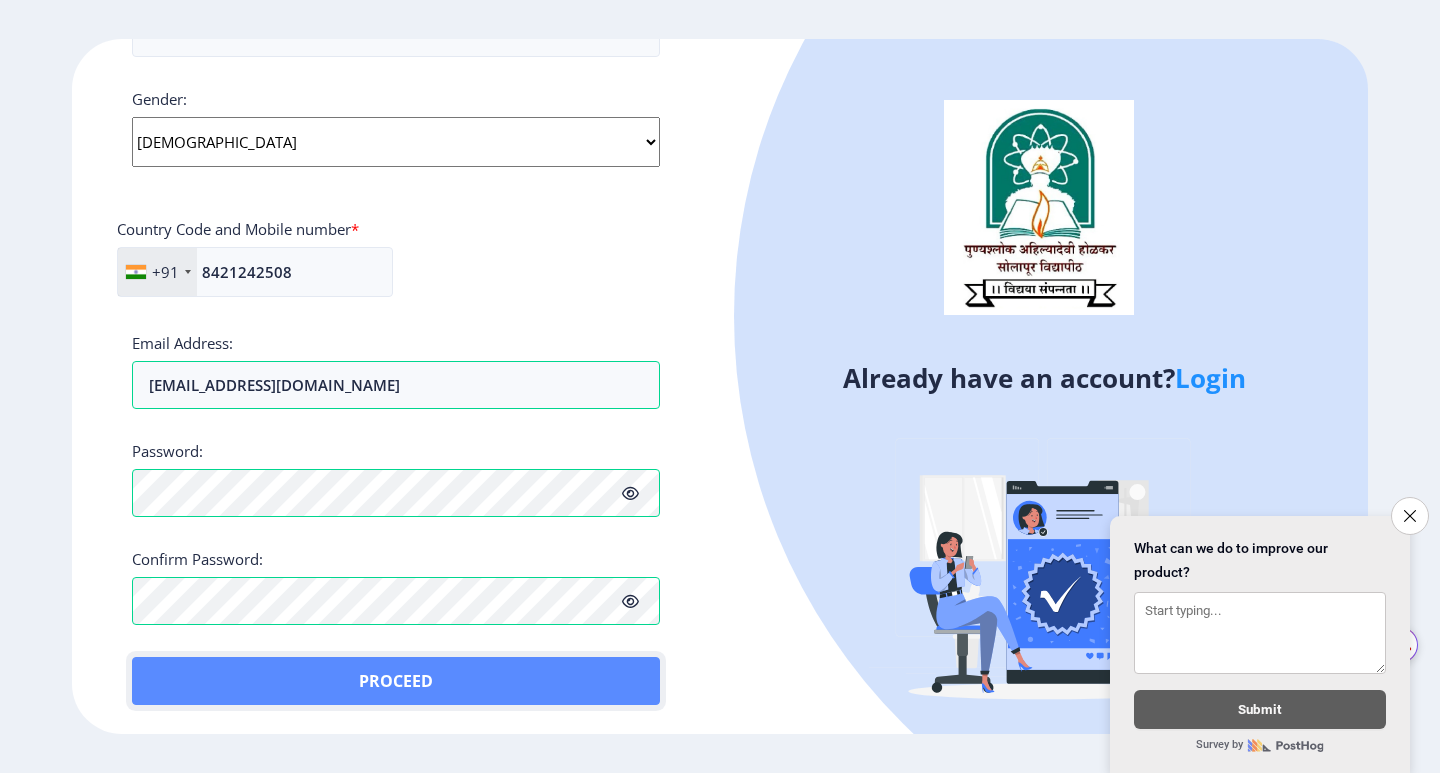 click on "Proceed" 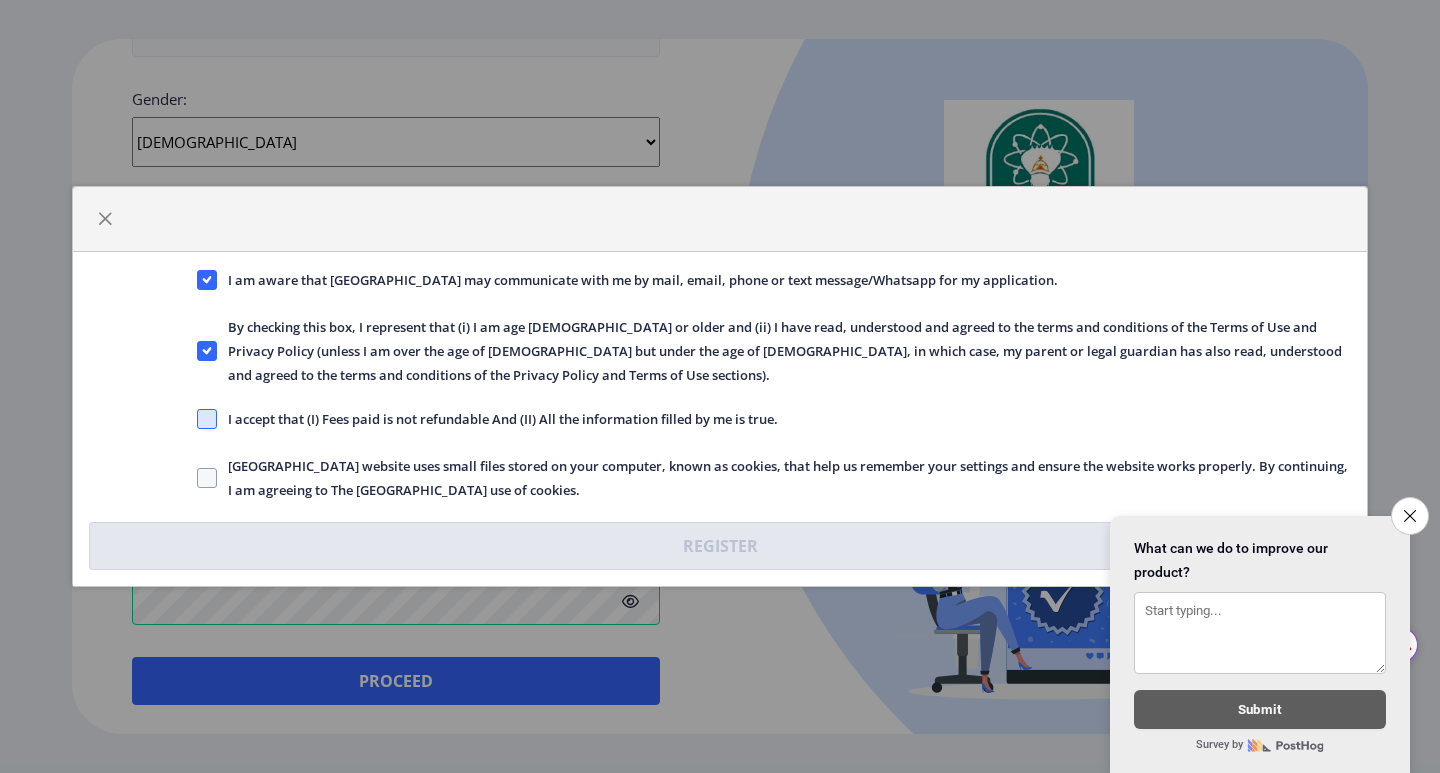 click 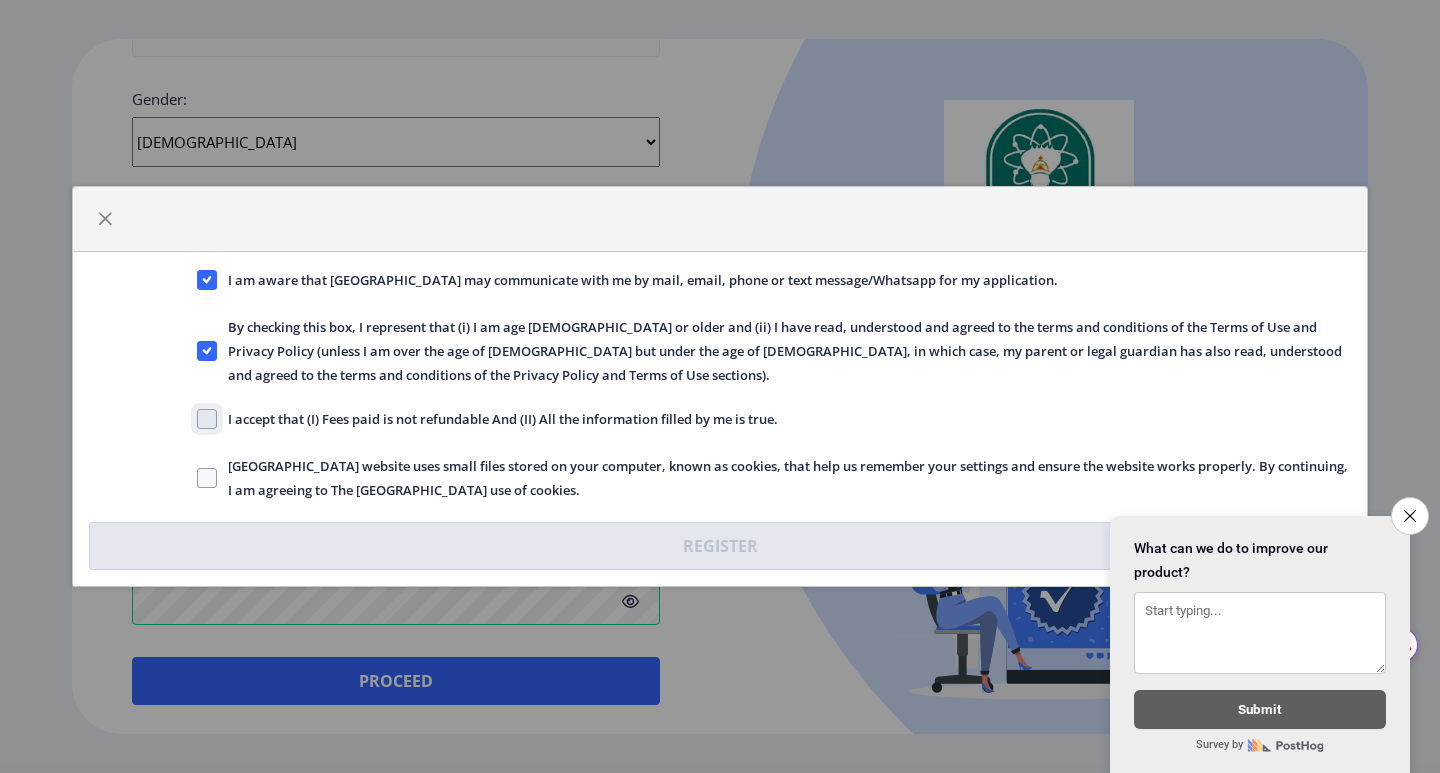 checkbox on "true" 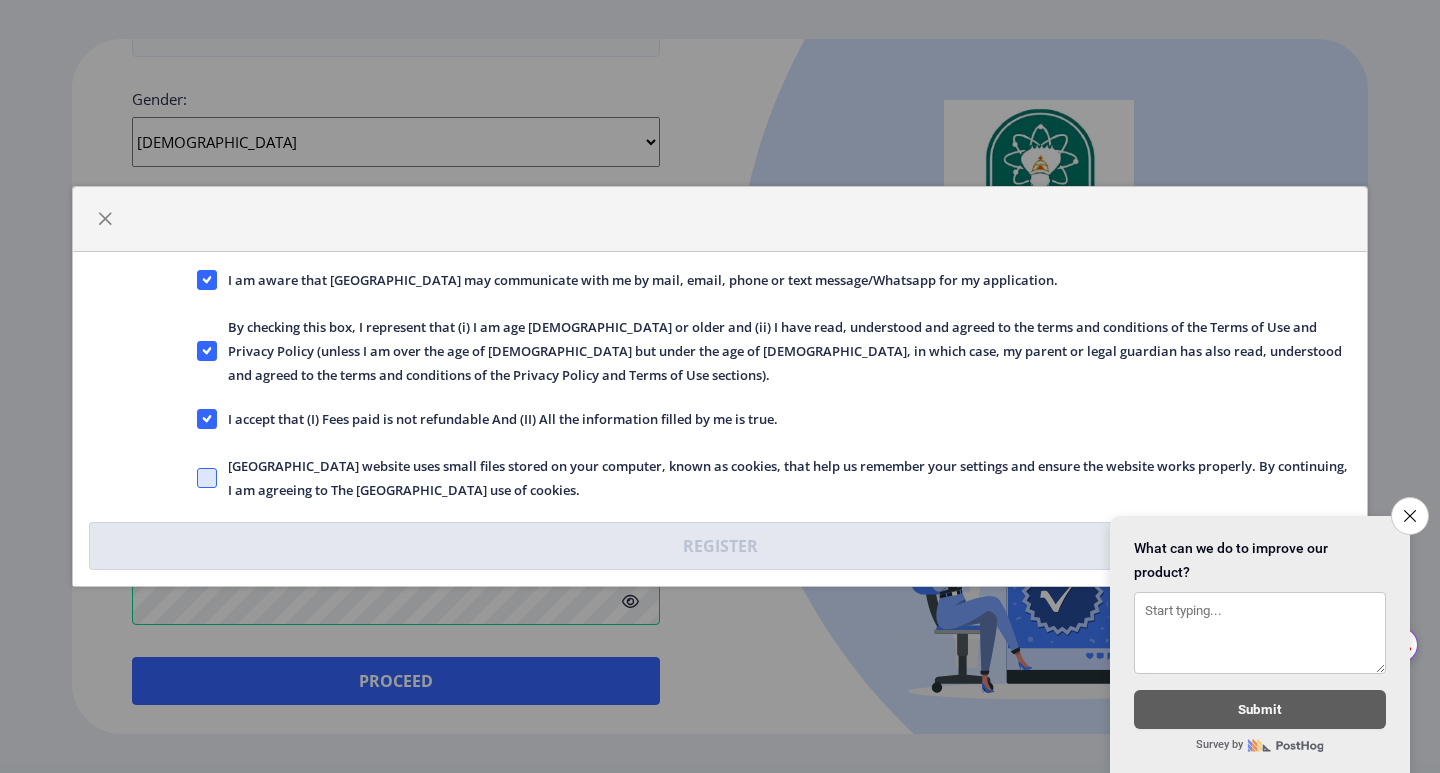 click 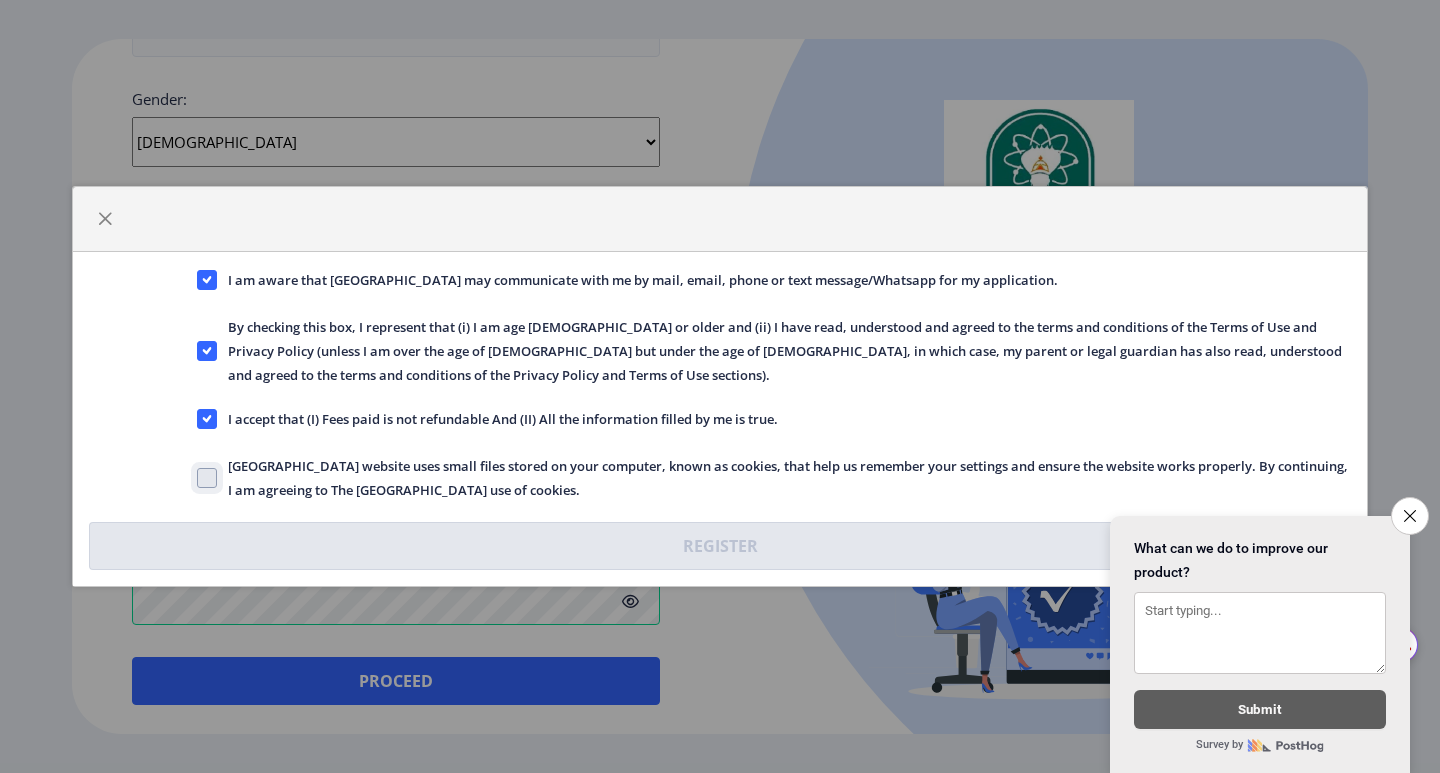 checkbox on "true" 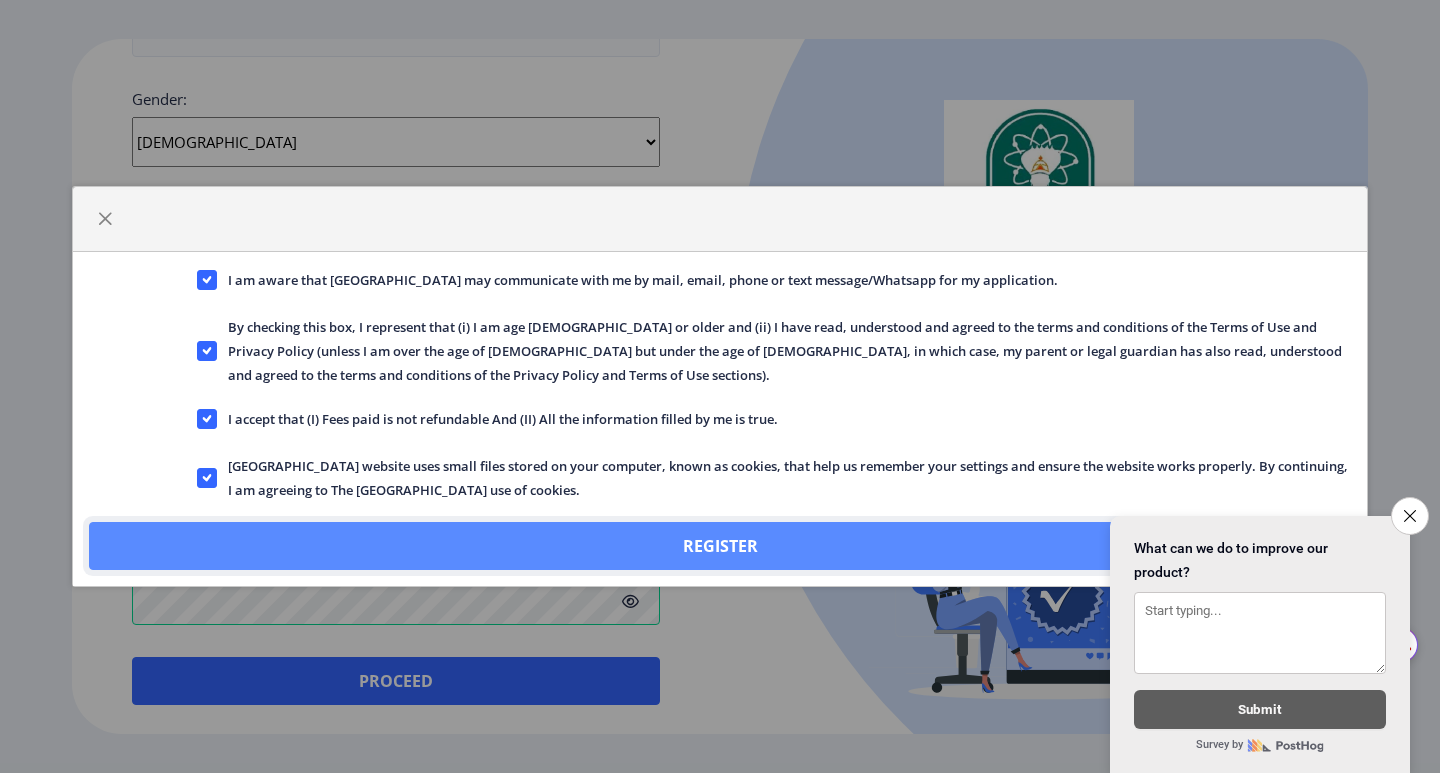 click on "Register" 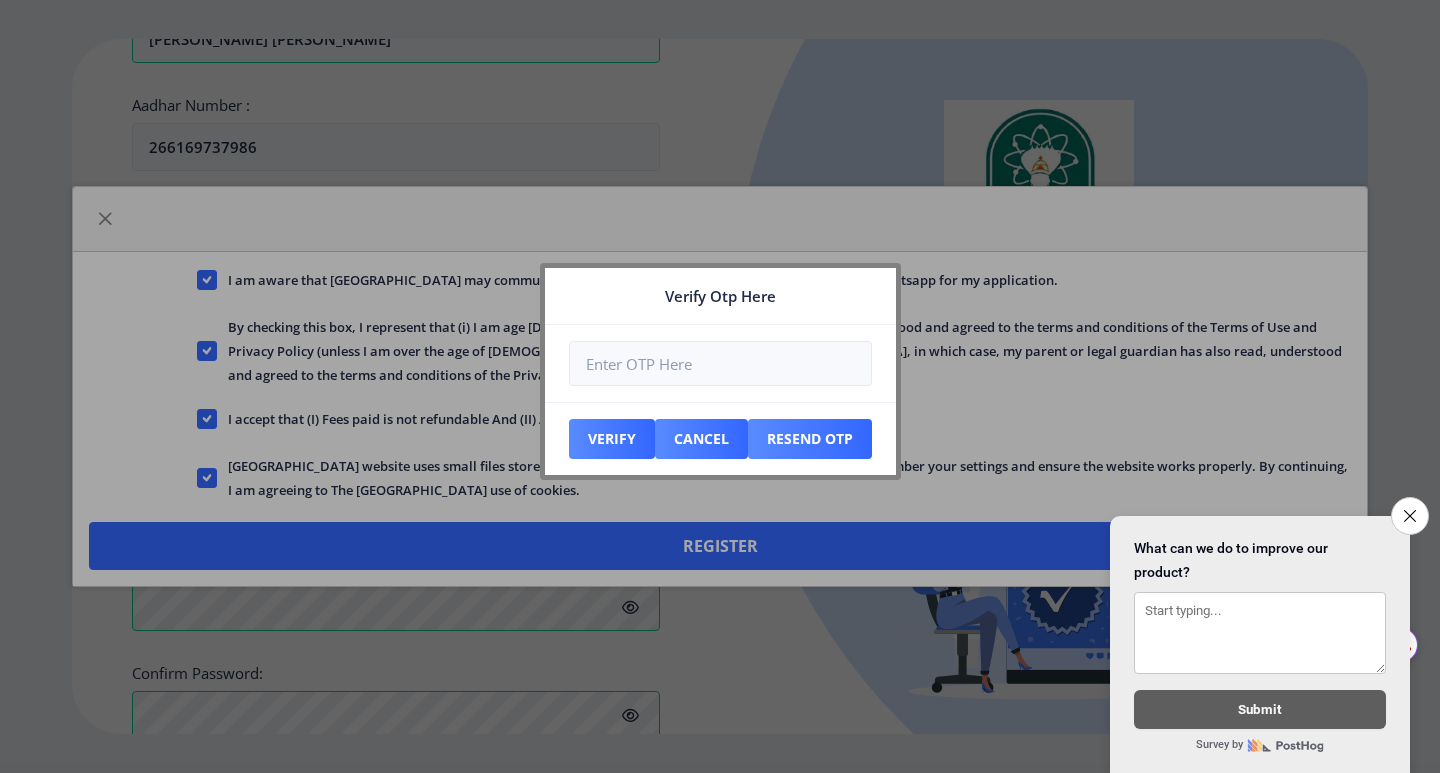 scroll, scrollTop: 858, scrollLeft: 0, axis: vertical 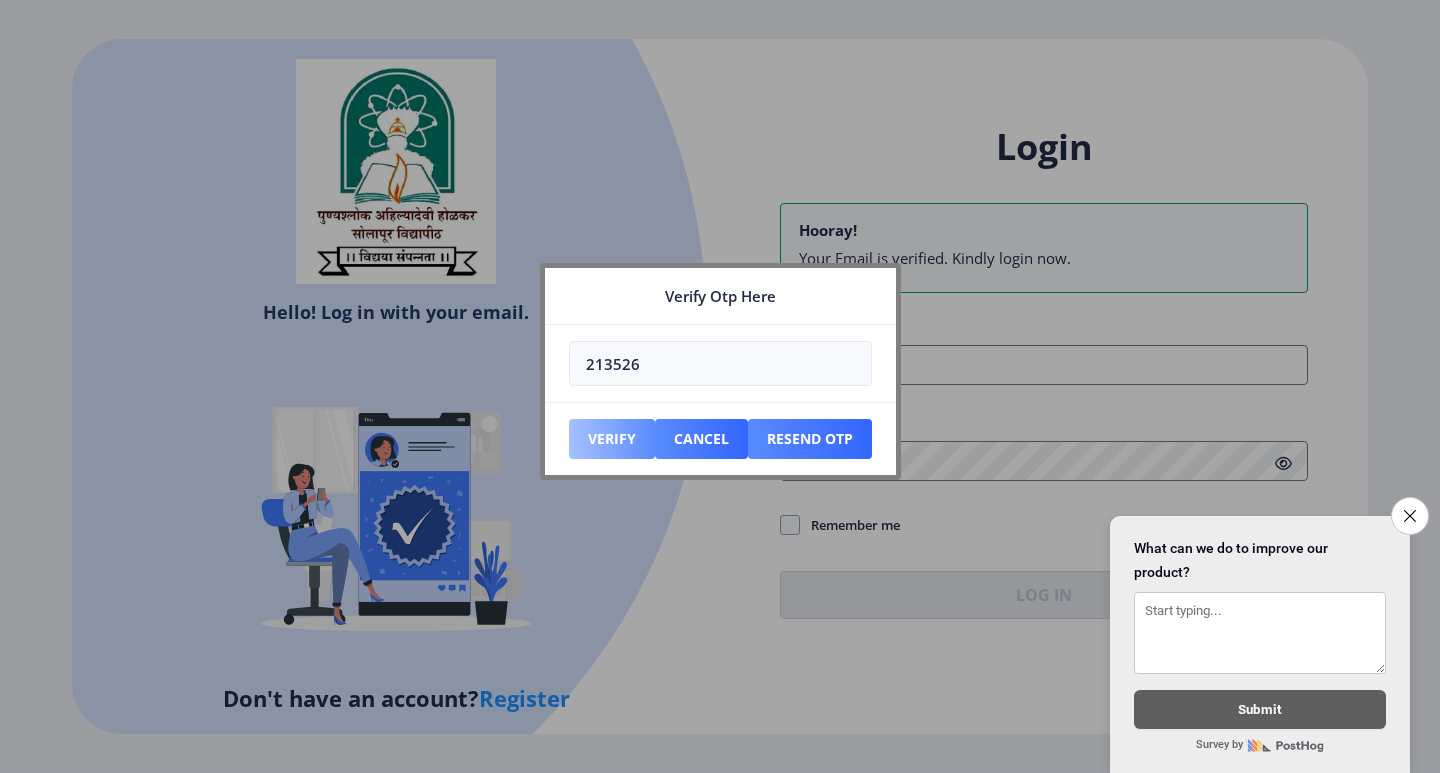 type on "213526" 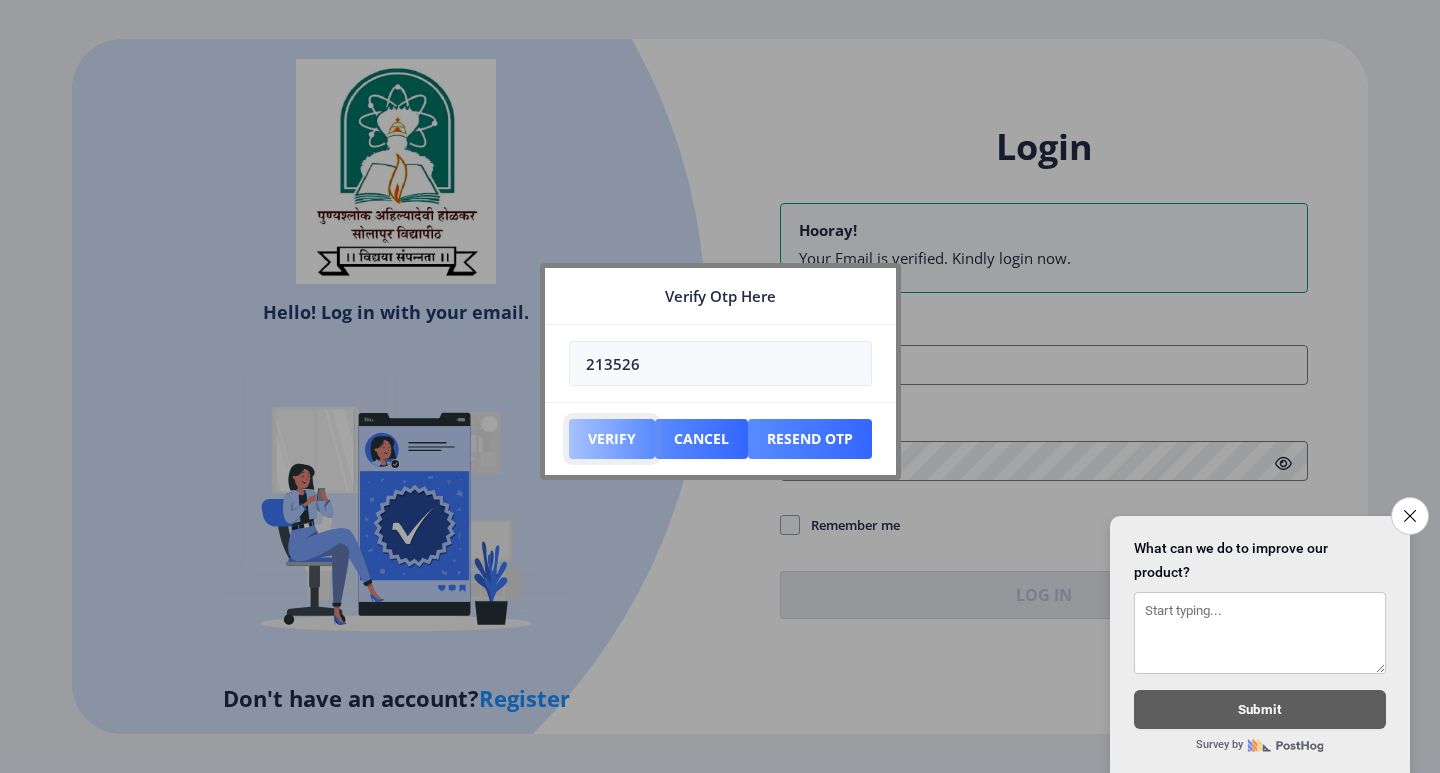 click on "Verify" at bounding box center [612, 439] 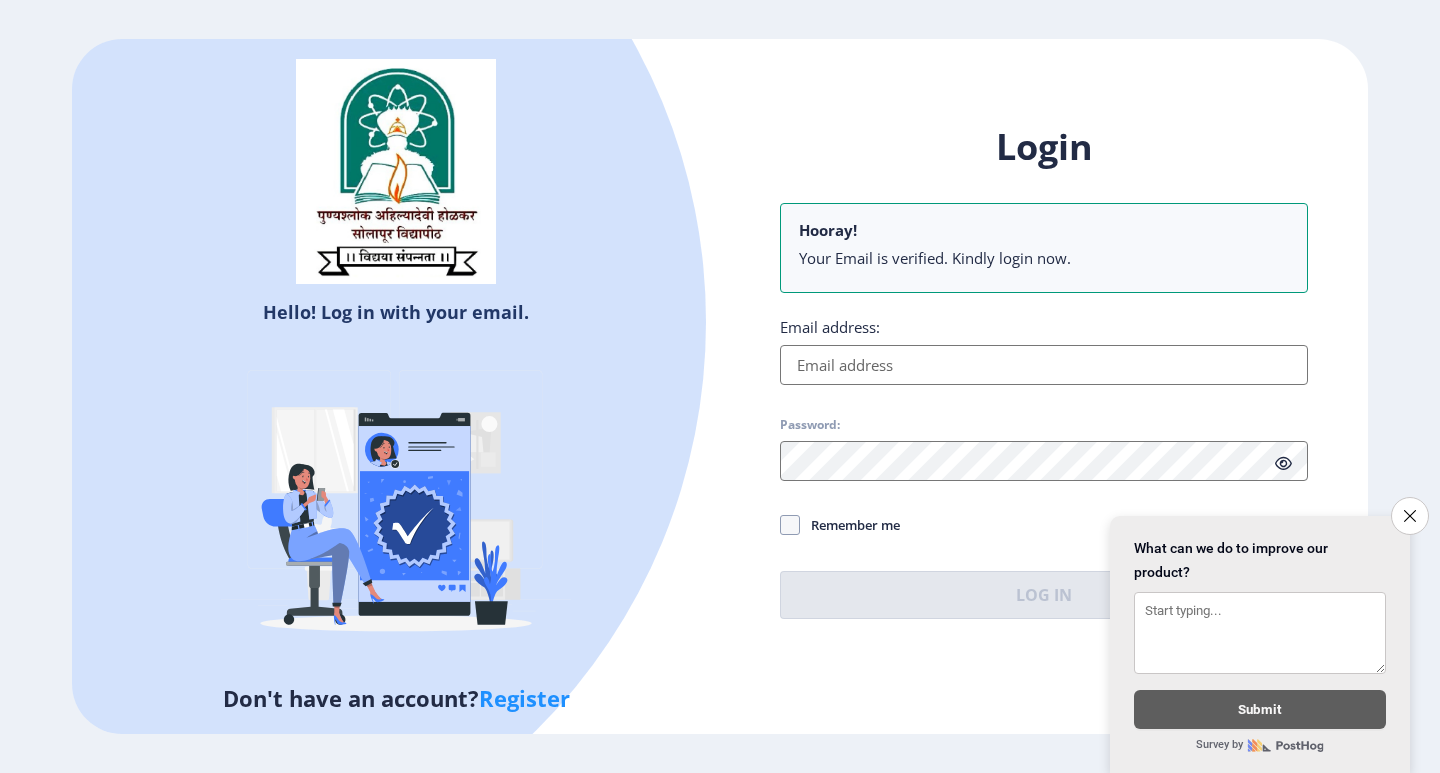 click on "Email address:" at bounding box center [1044, 365] 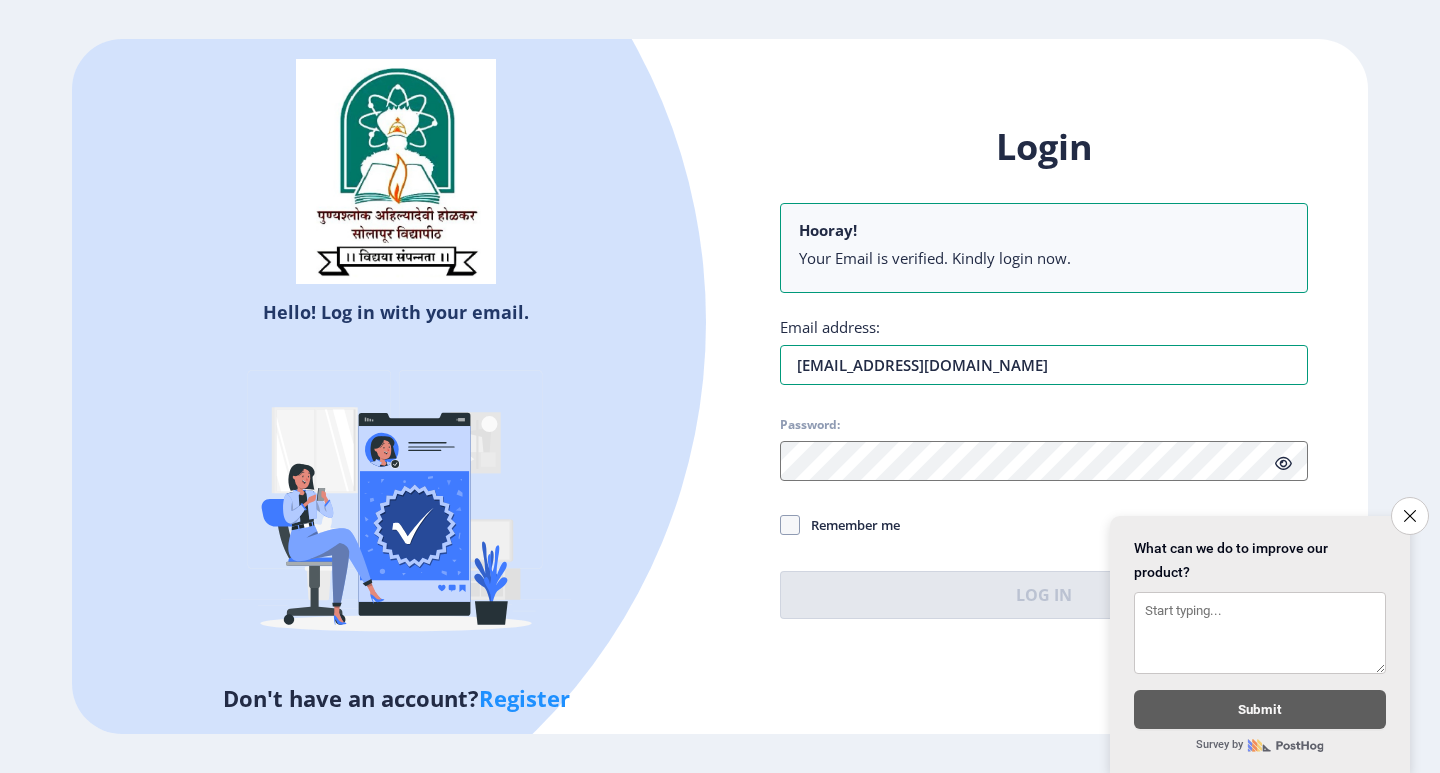 type on "[EMAIL_ADDRESS][DOMAIN_NAME]" 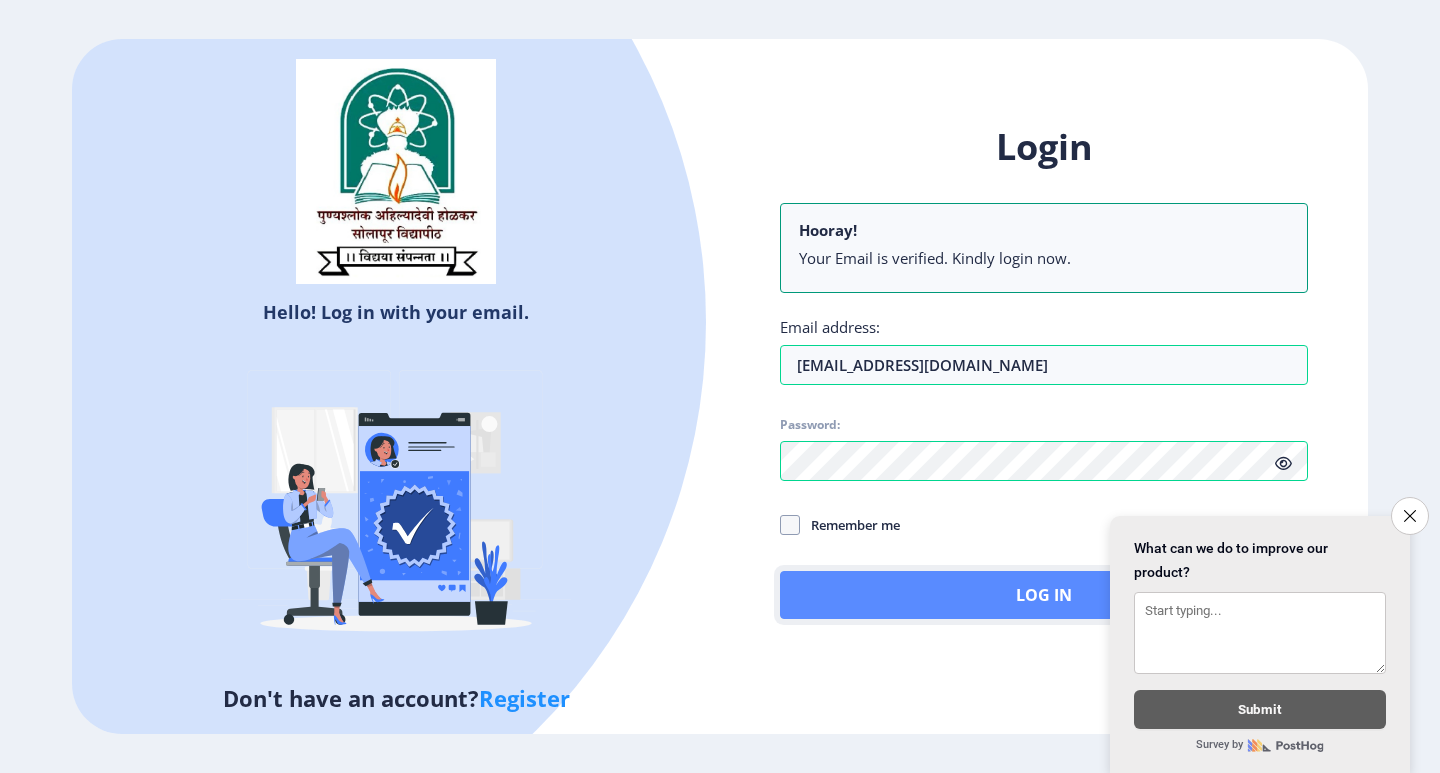 click on "Log In" 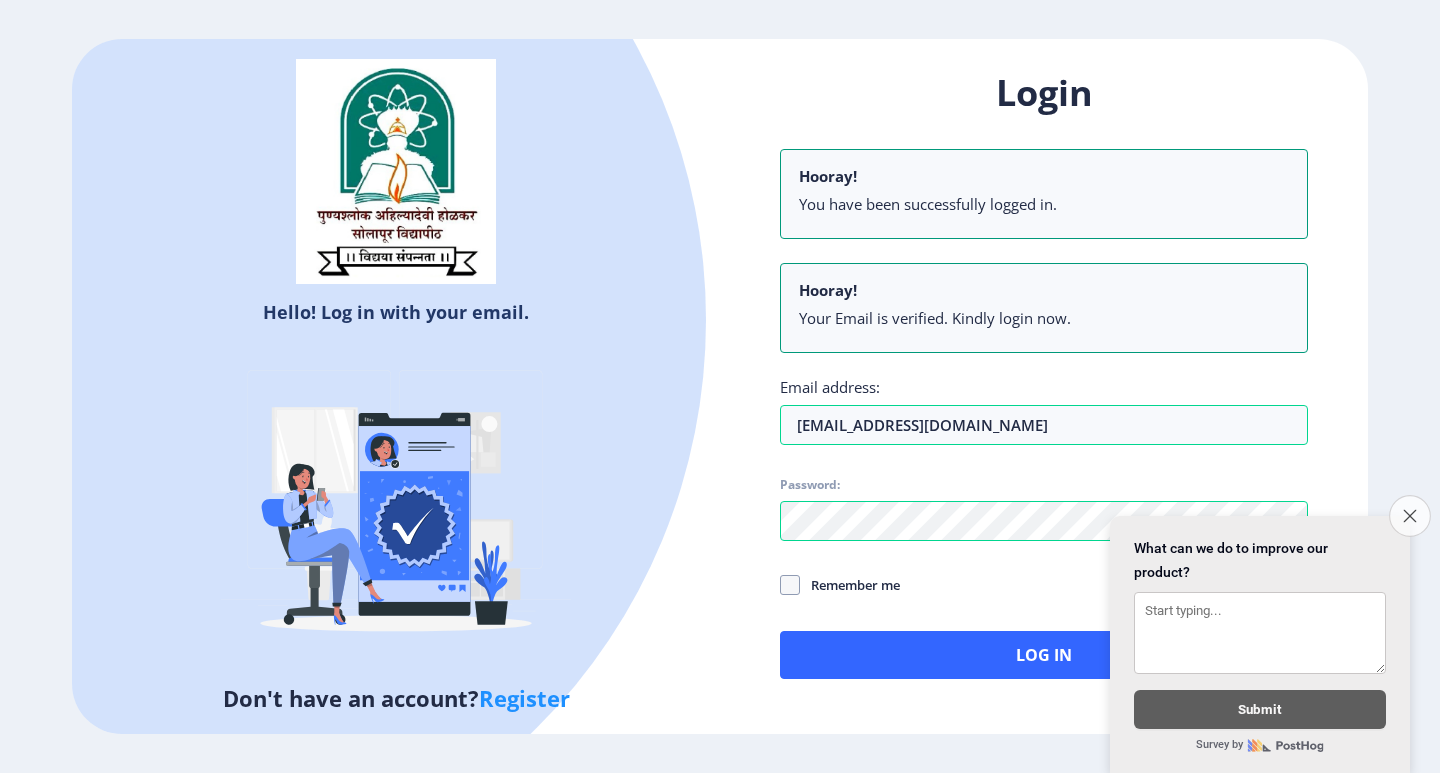 click on "Close survey" at bounding box center [1410, 516] 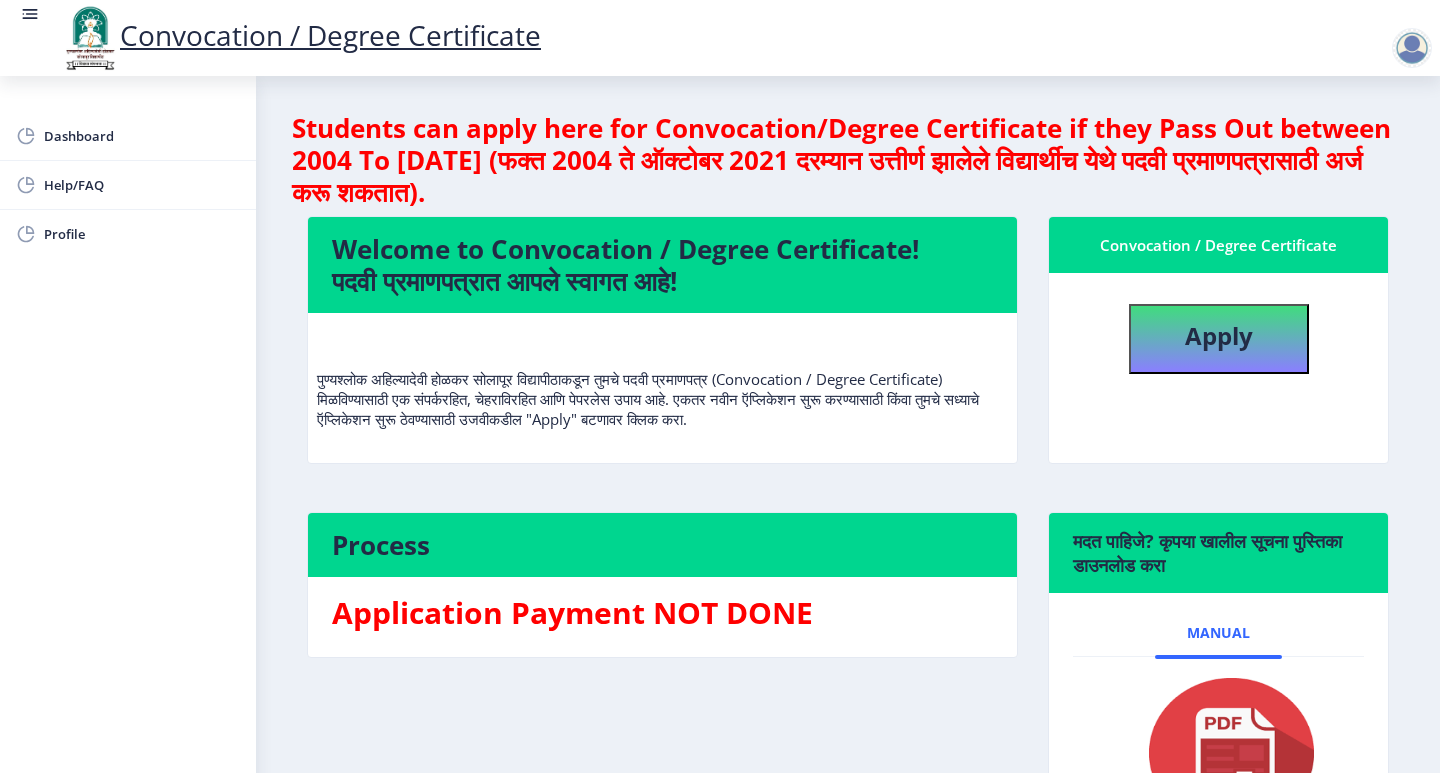 scroll, scrollTop: 100, scrollLeft: 0, axis: vertical 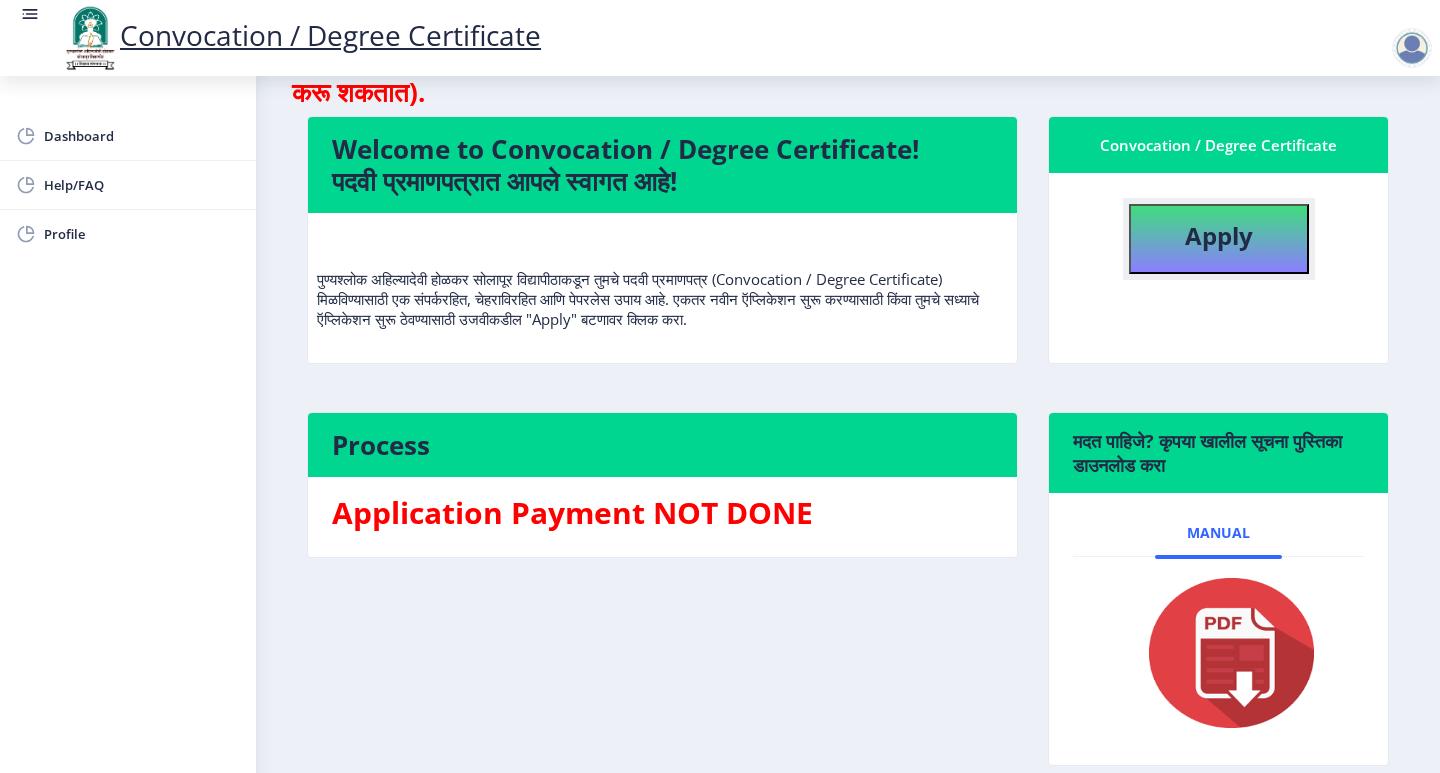 click on "Apply" 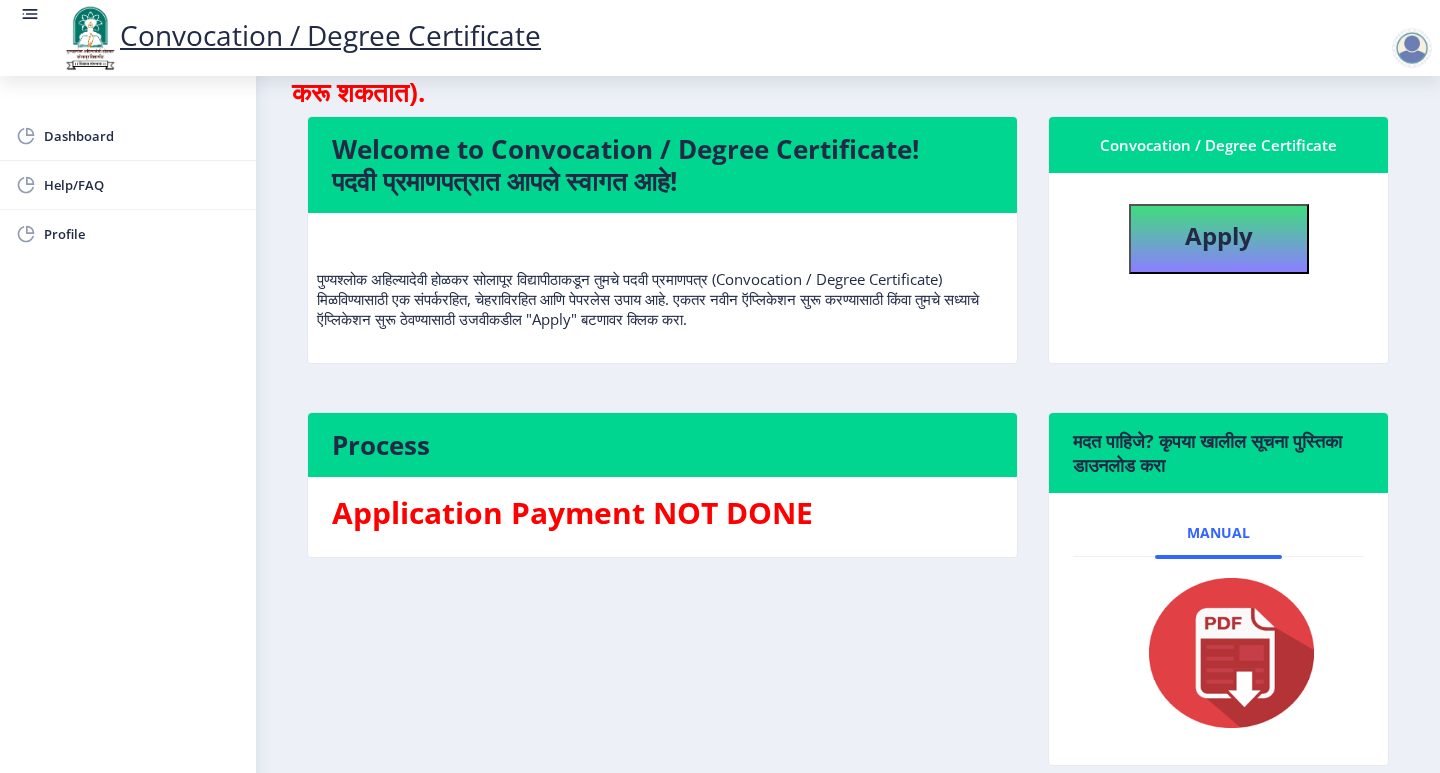select 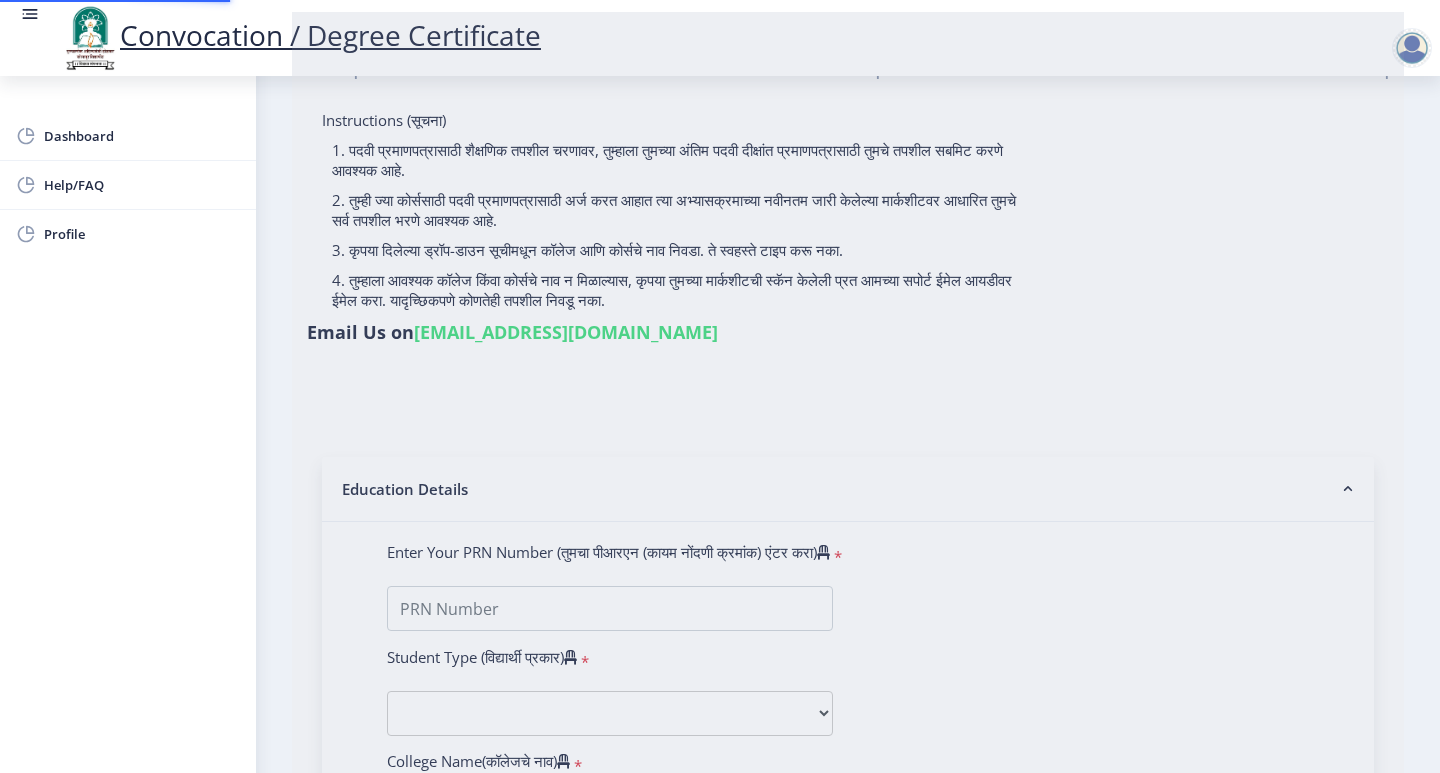 scroll, scrollTop: 0, scrollLeft: 0, axis: both 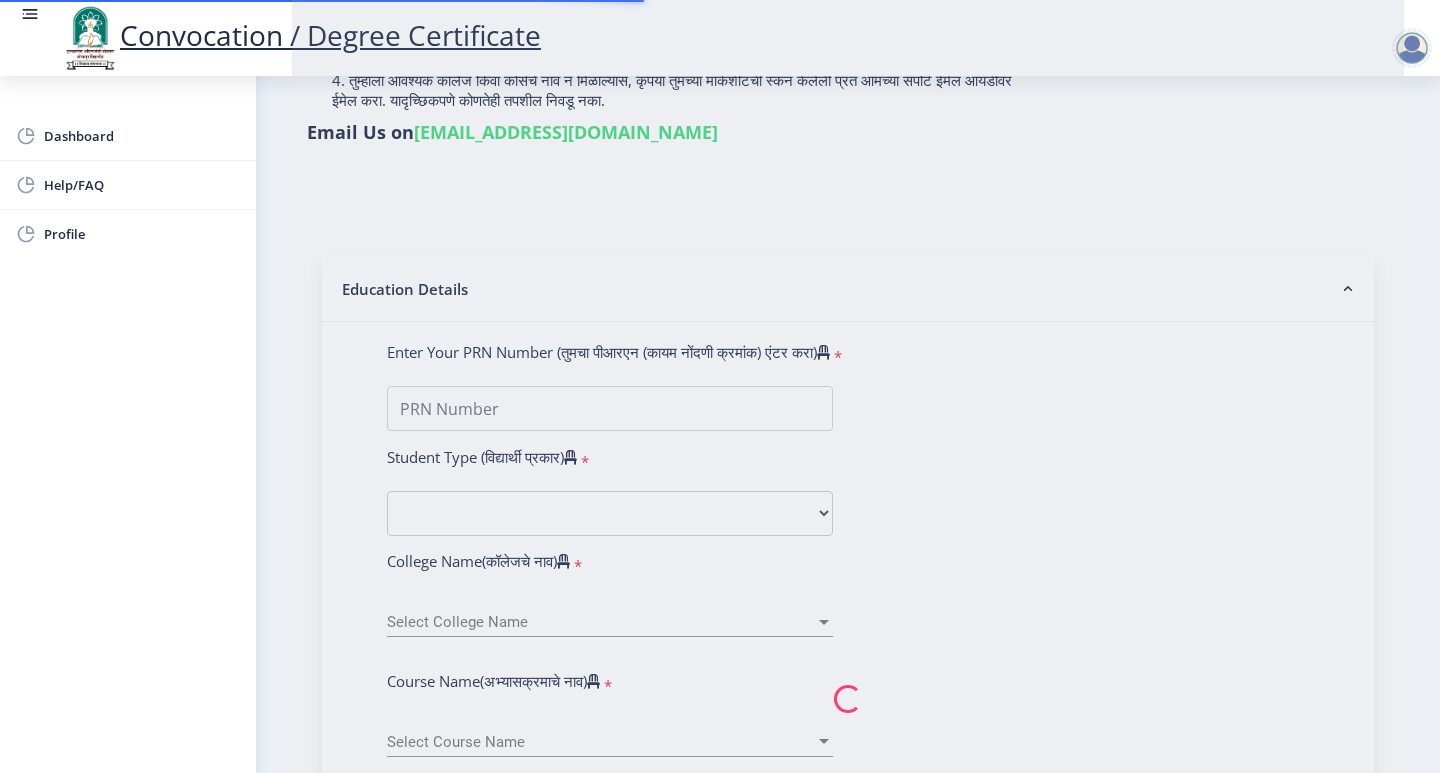 type on "[PERSON_NAME] [PERSON_NAME]" 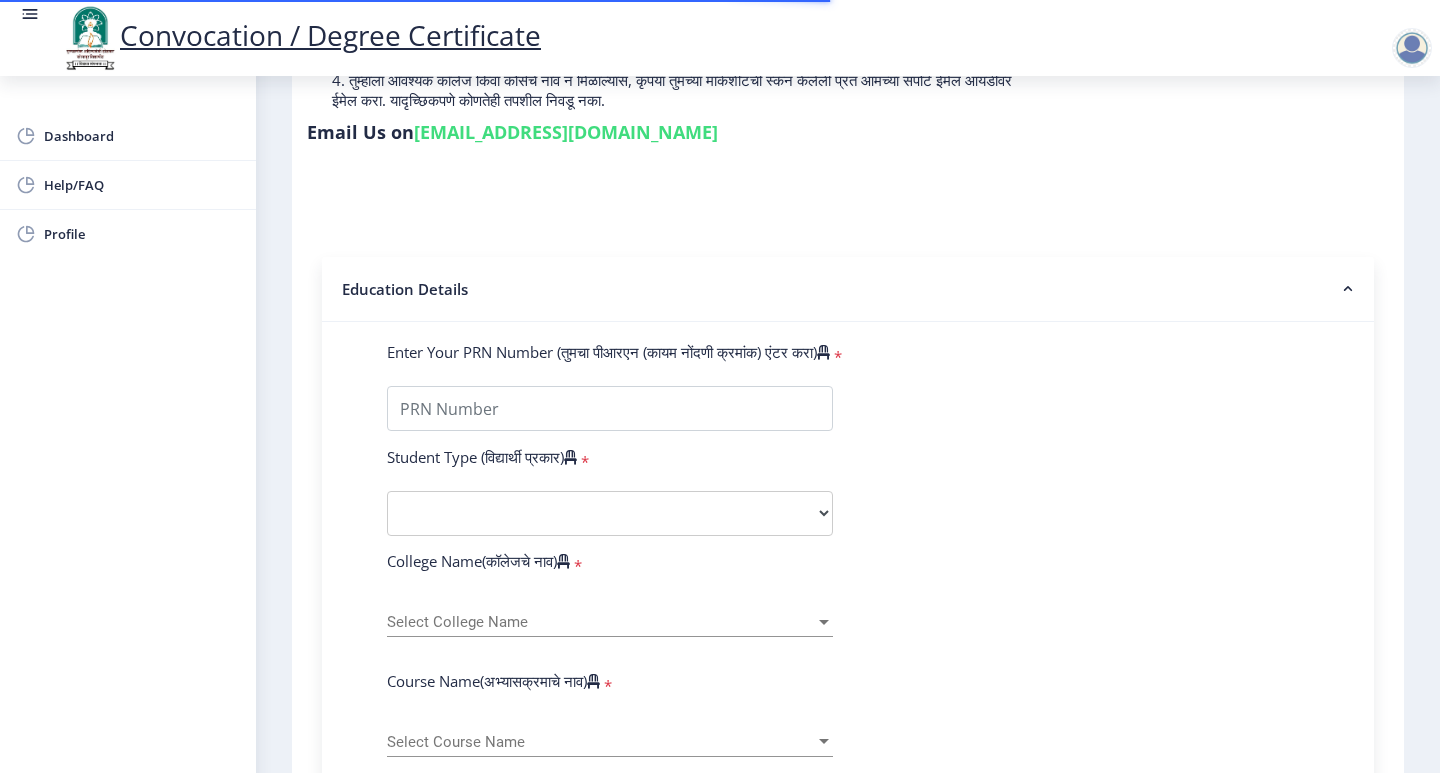 scroll, scrollTop: 400, scrollLeft: 0, axis: vertical 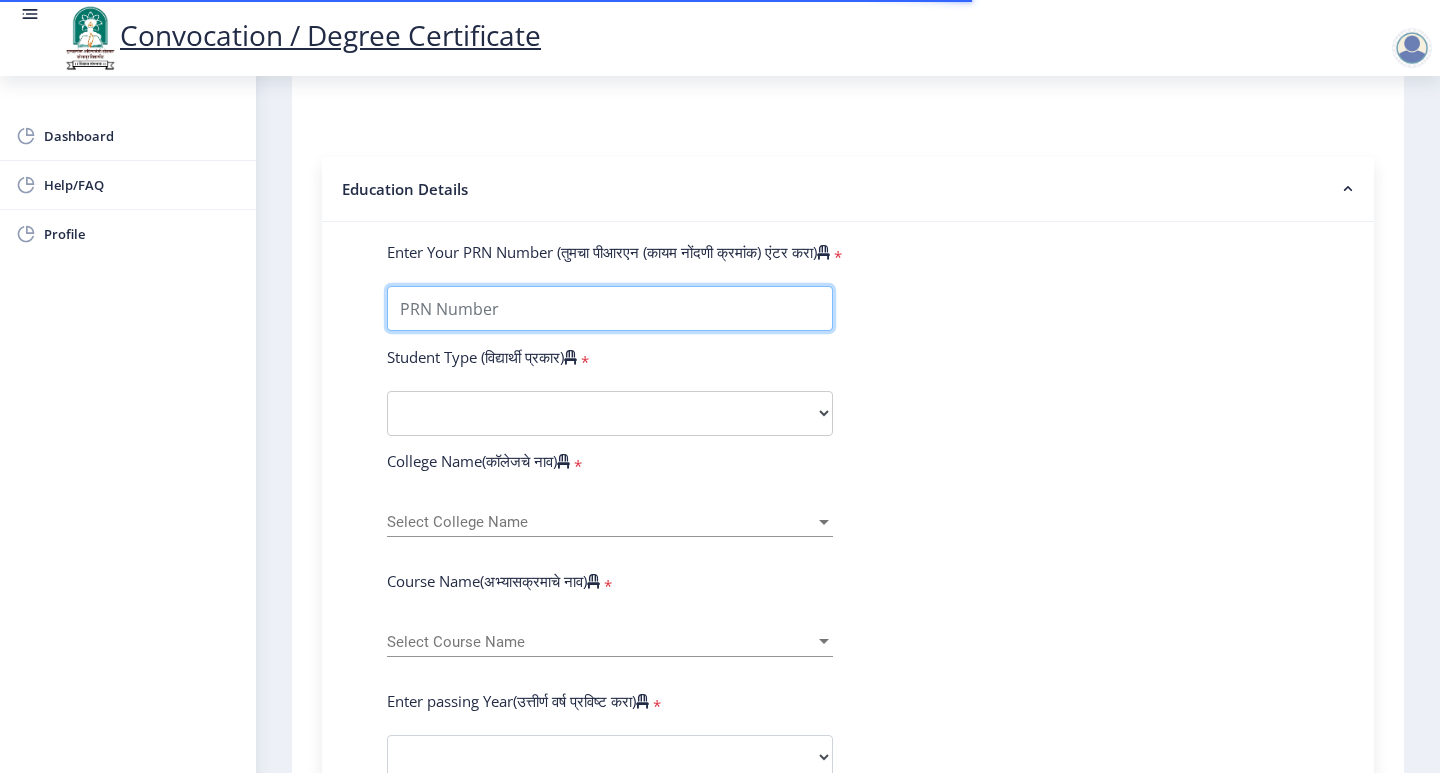 click on "Enter Your PRN Number (तुमचा पीआरएन (कायम नोंदणी क्रमांक) एंटर करा)" at bounding box center [610, 308] 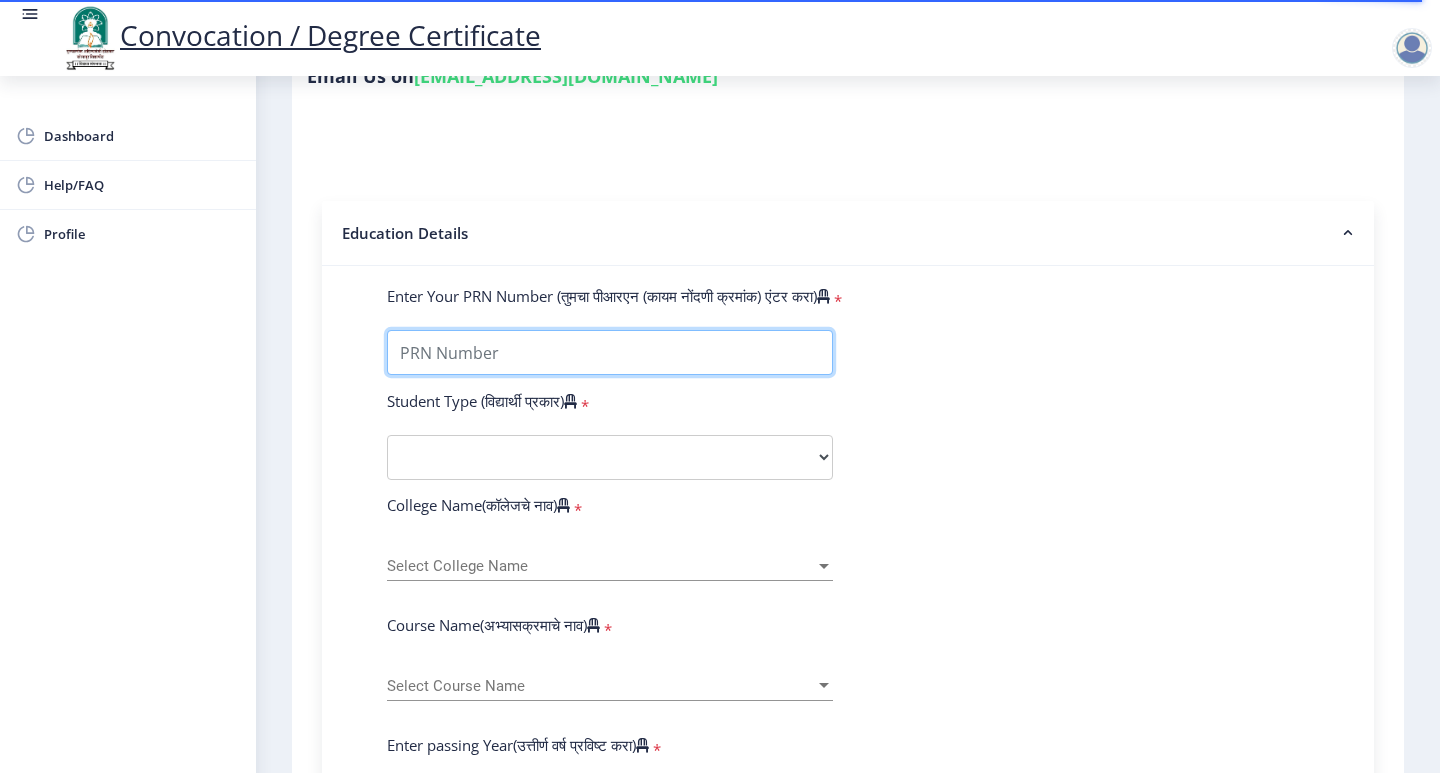 scroll, scrollTop: 200, scrollLeft: 0, axis: vertical 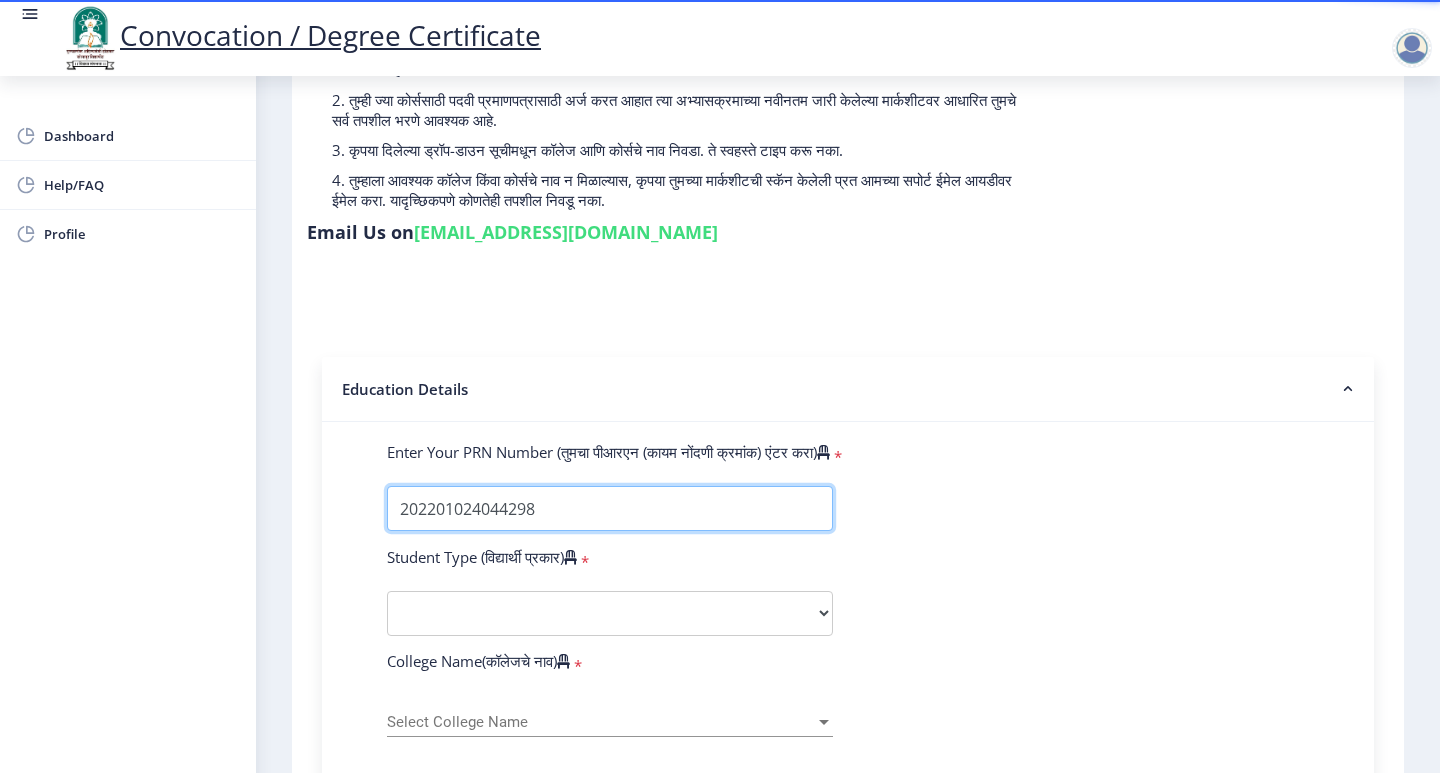type on "202201024044298" 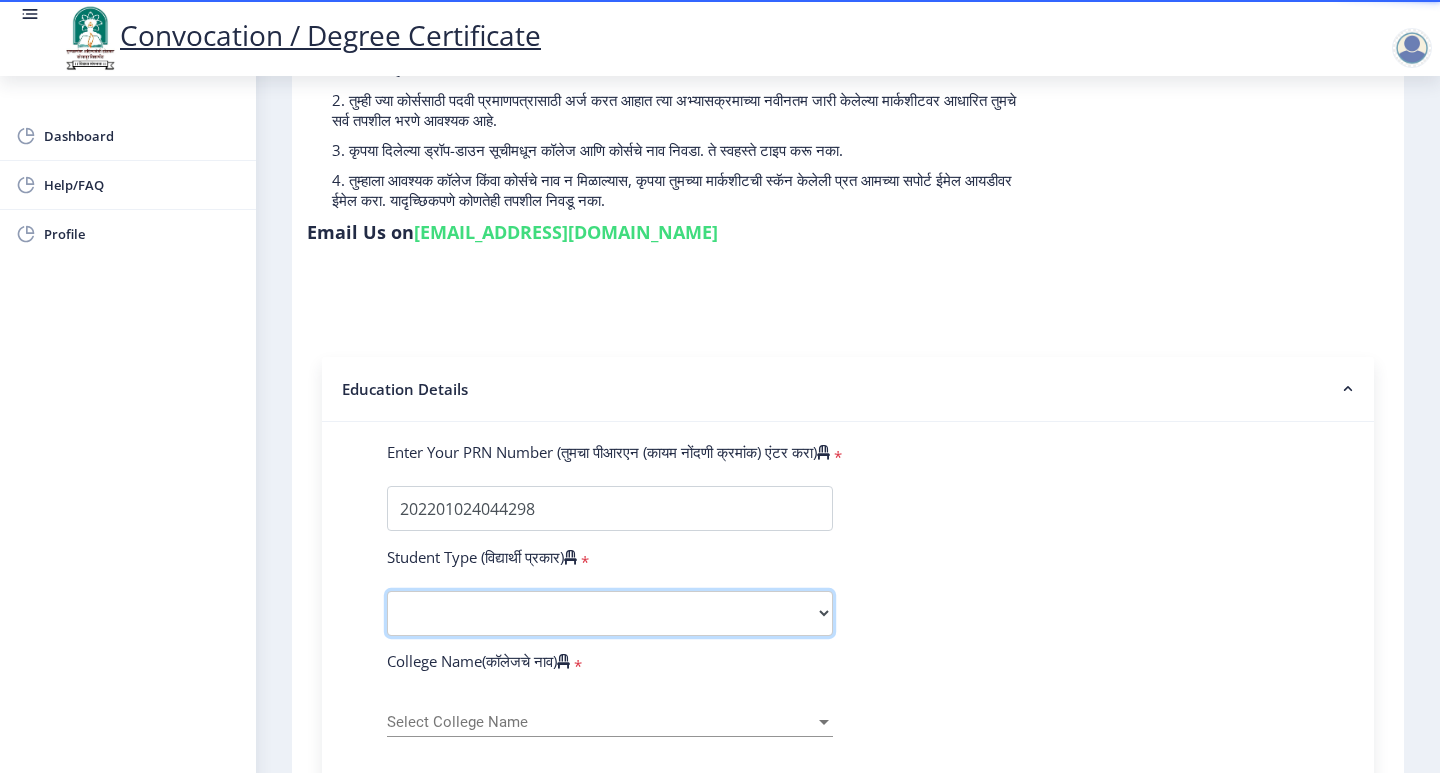click on "Select Student Type Regular External" at bounding box center [610, 613] 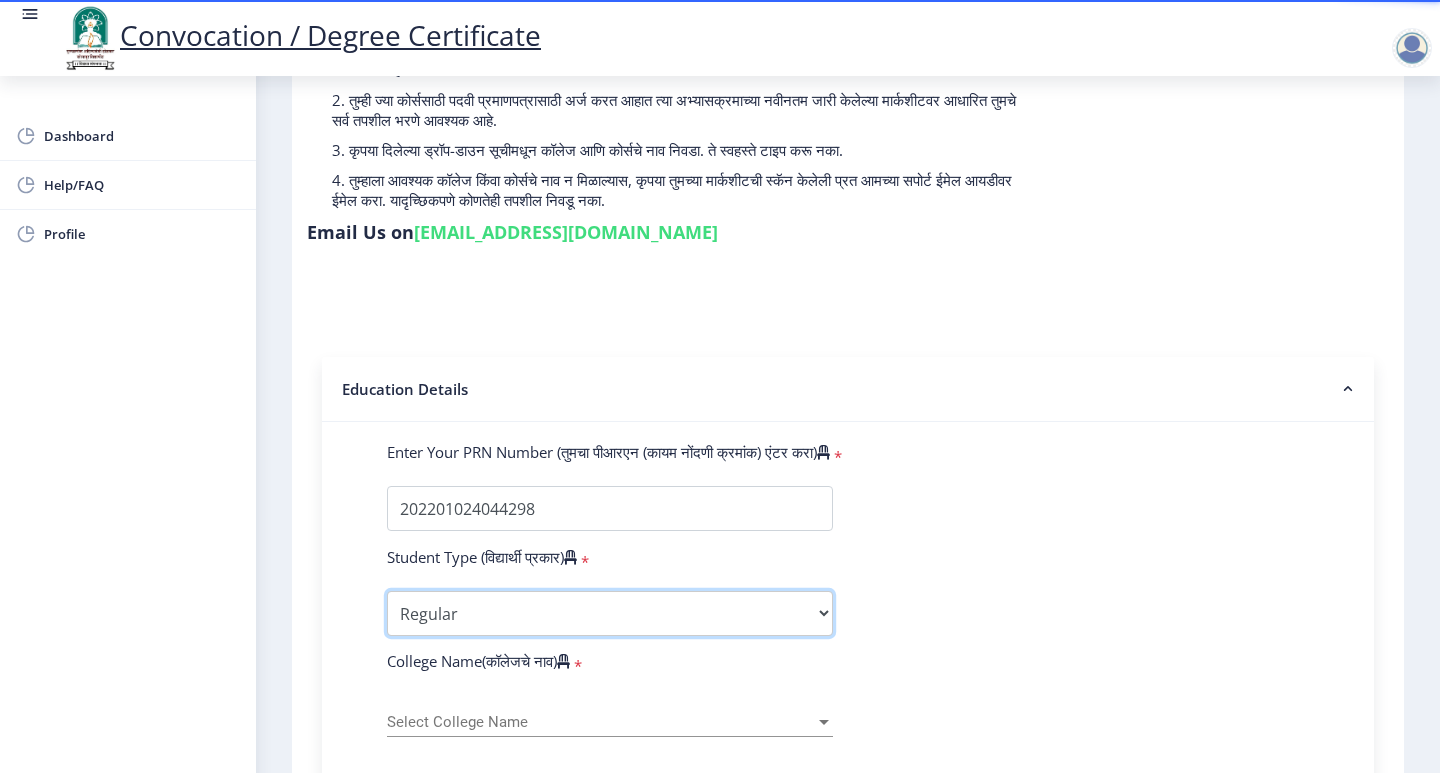 click on "Select Student Type Regular External" at bounding box center [610, 613] 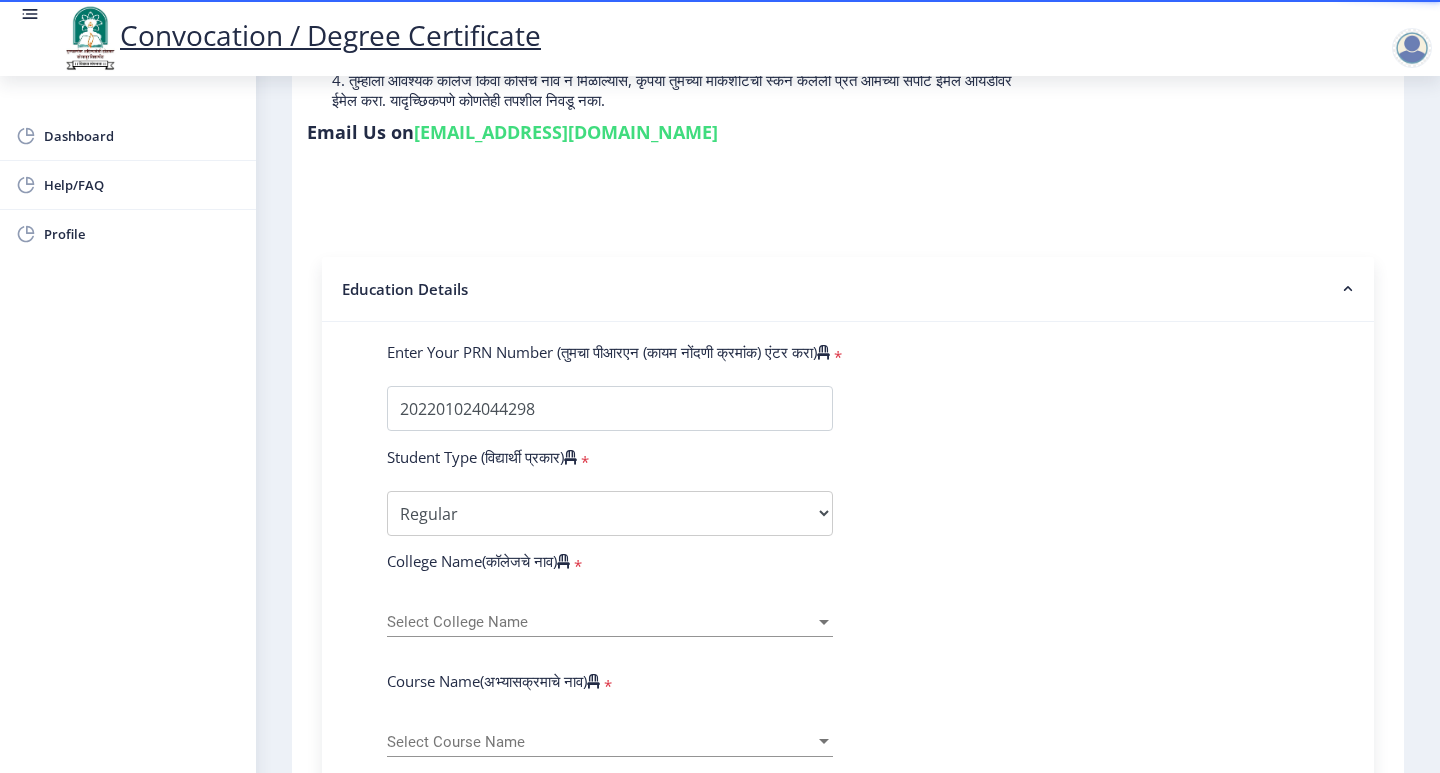 click at bounding box center [824, 622] 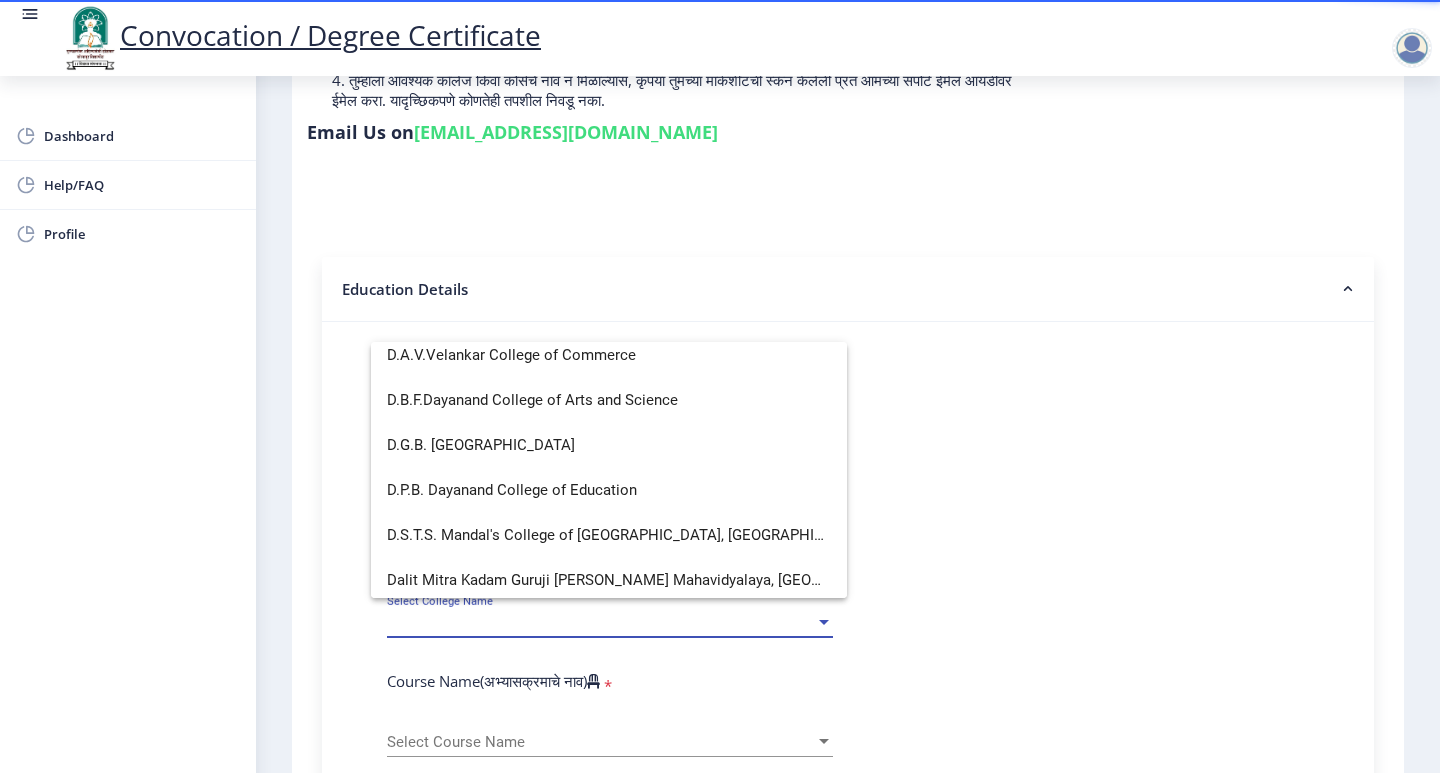 scroll, scrollTop: 1000, scrollLeft: 0, axis: vertical 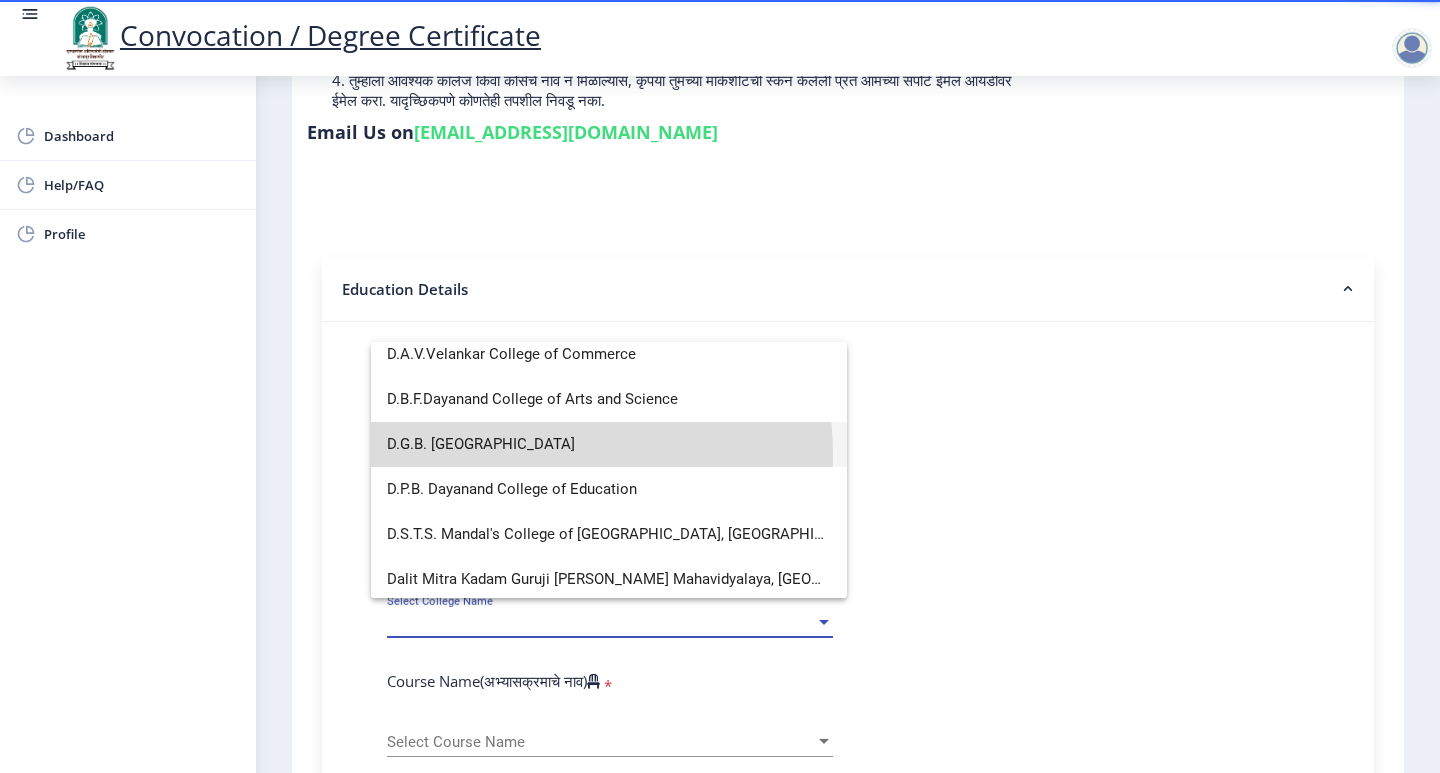 click on "D.G.B. [GEOGRAPHIC_DATA]" at bounding box center (609, 444) 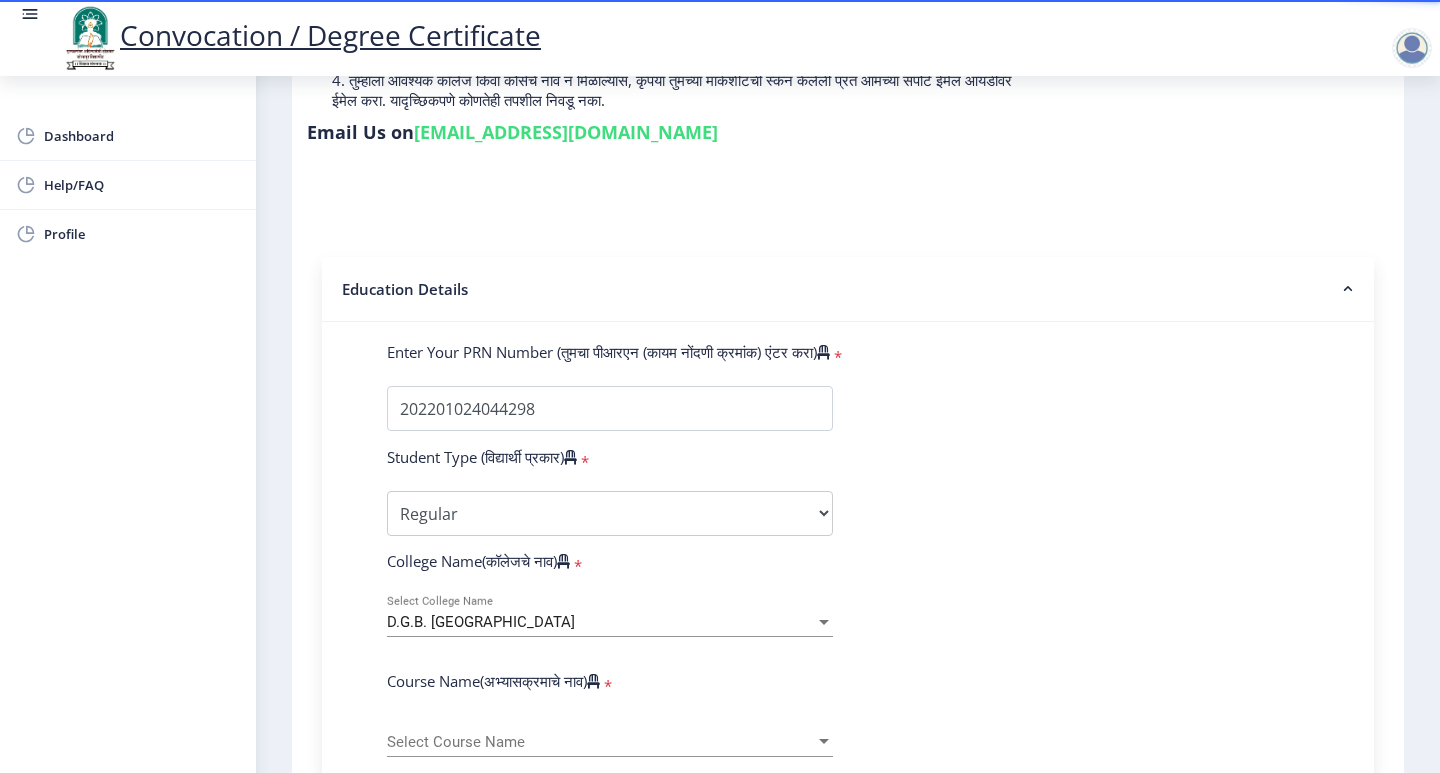 scroll, scrollTop: 500, scrollLeft: 0, axis: vertical 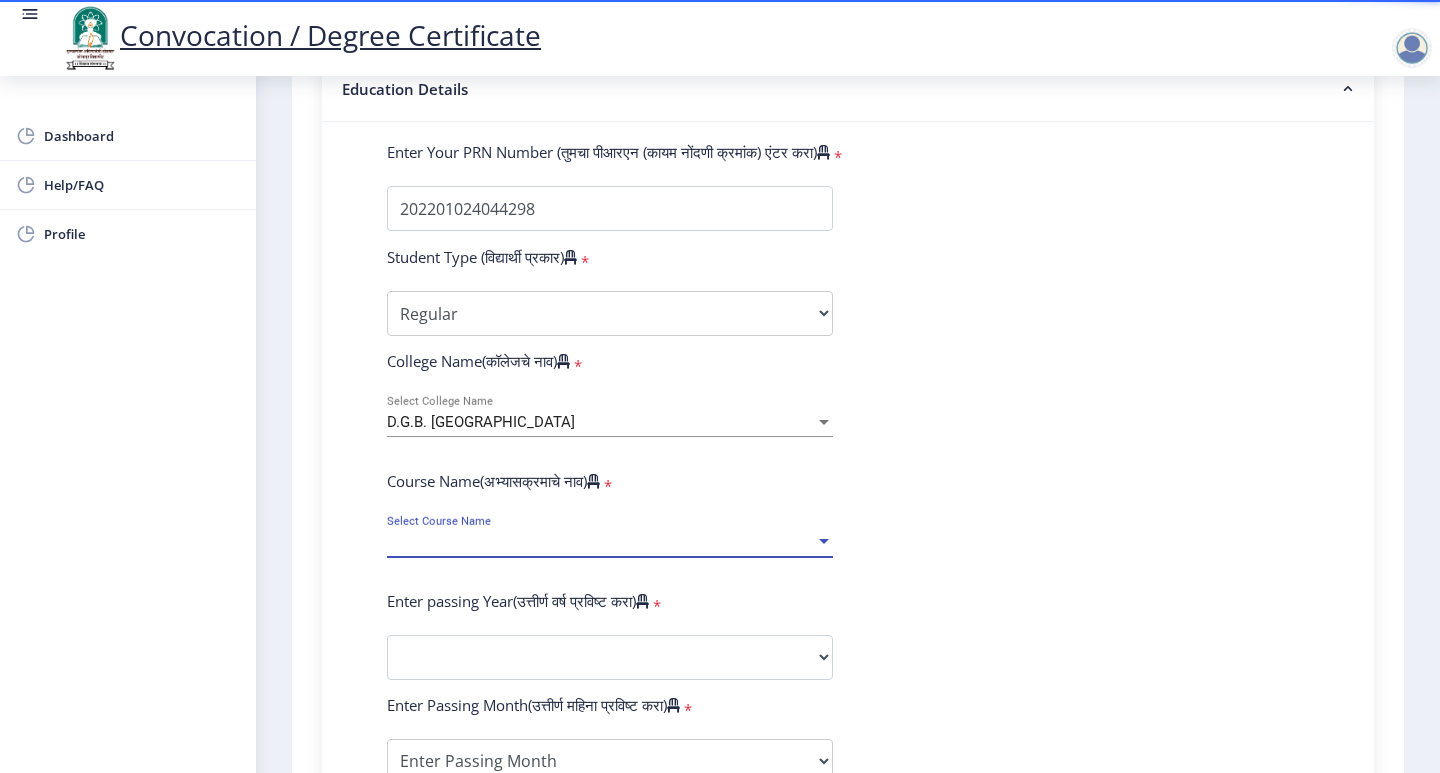 click at bounding box center [824, 542] 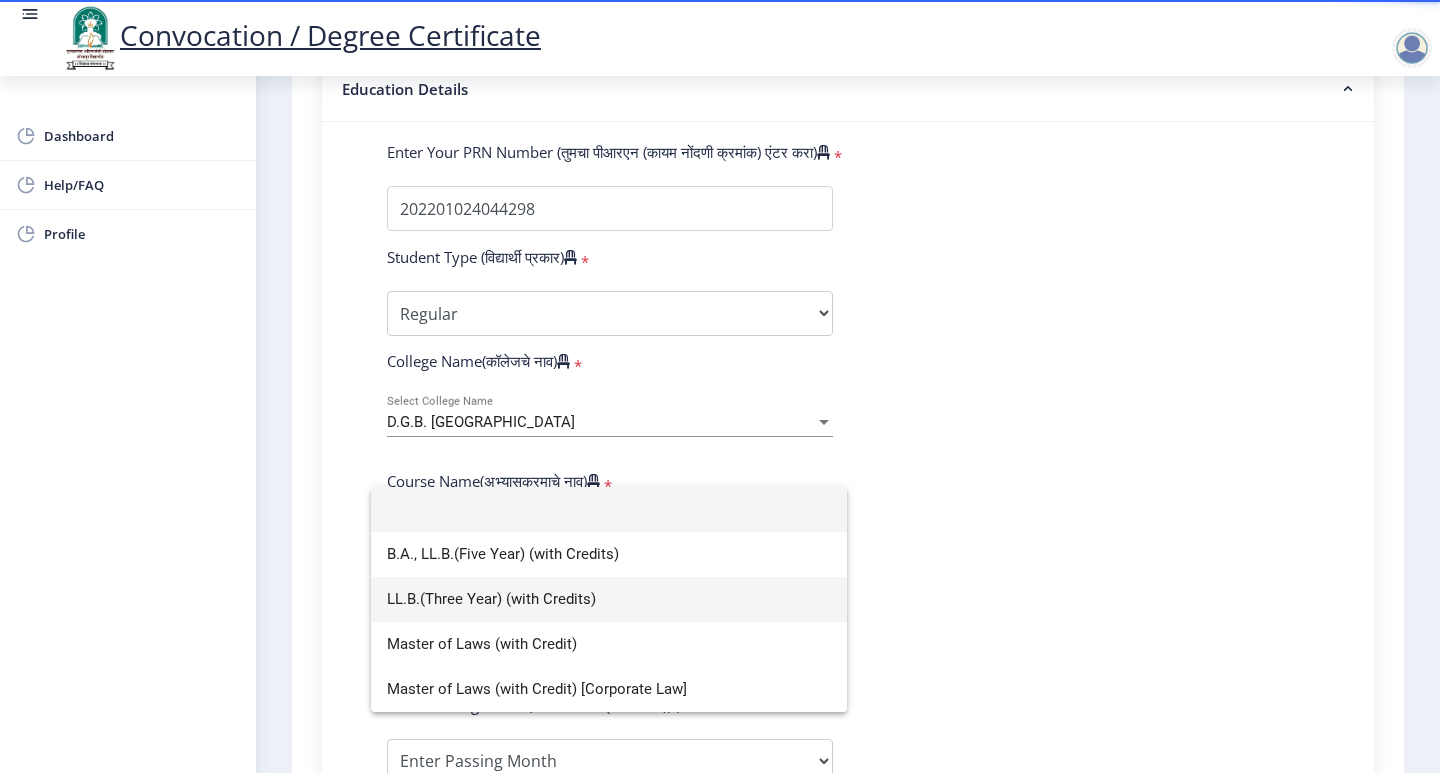 click on "LL.B.(Three Year)  (with Credits)" at bounding box center [609, 599] 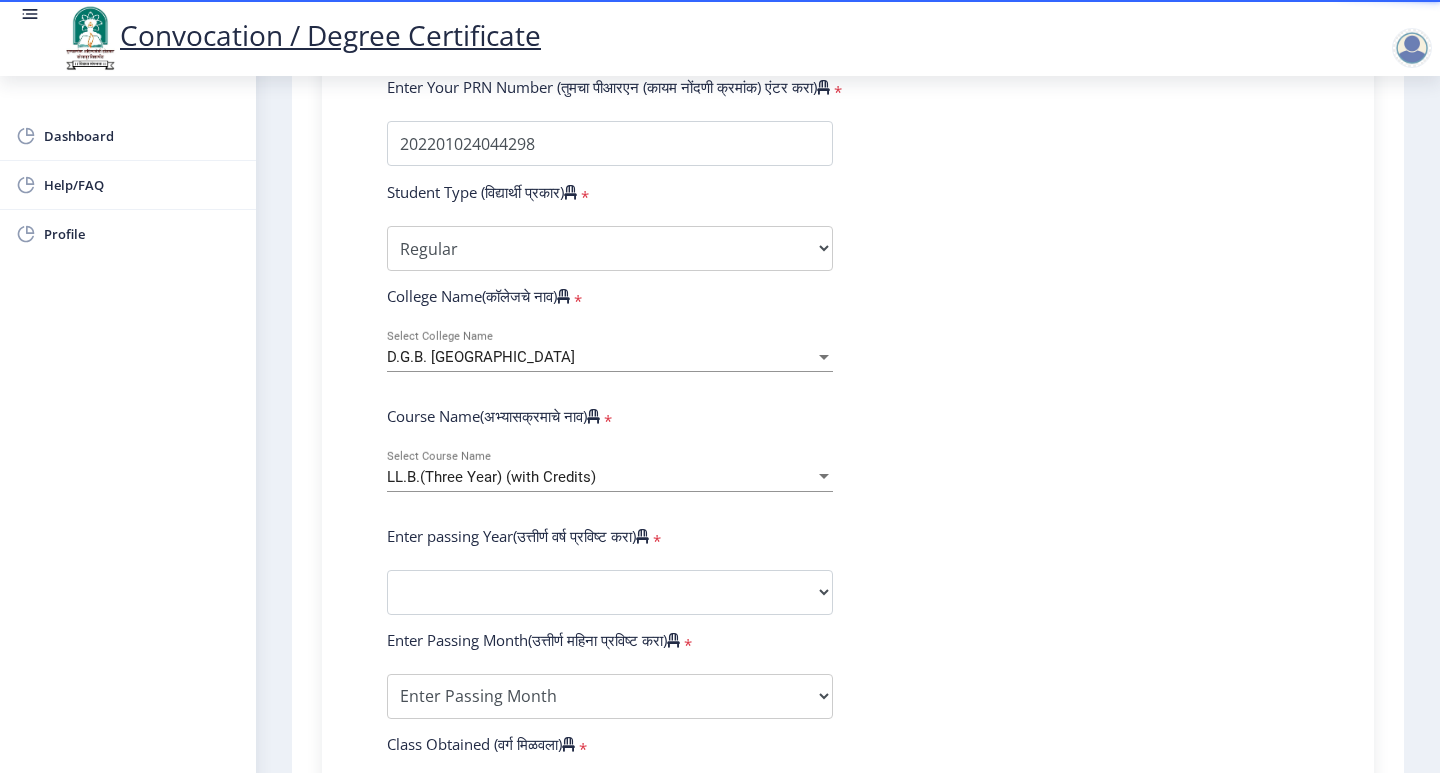 scroll, scrollTop: 600, scrollLeft: 0, axis: vertical 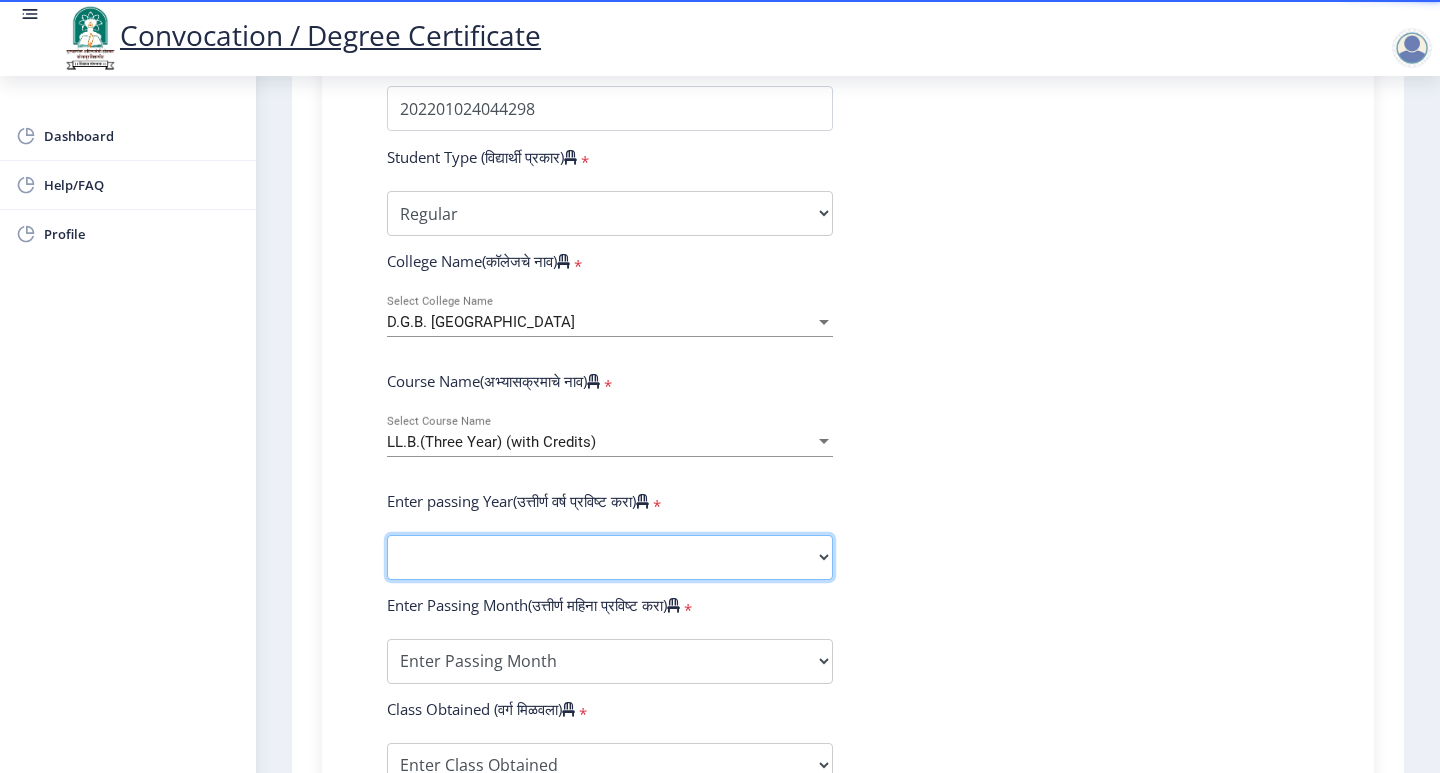 click on "2025   2024   2023   2022   2021   2020   2019   2018   2017   2016   2015   2014   2013   2012   2011   2010   2009   2008   2007   2006   2005   2004   2003   2002   2001   2000   1999   1998   1997   1996   1995   1994   1993   1992   1991   1990   1989   1988   1987   1986   1985   1984   1983   1982   1981   1980   1979   1978   1977   1976" 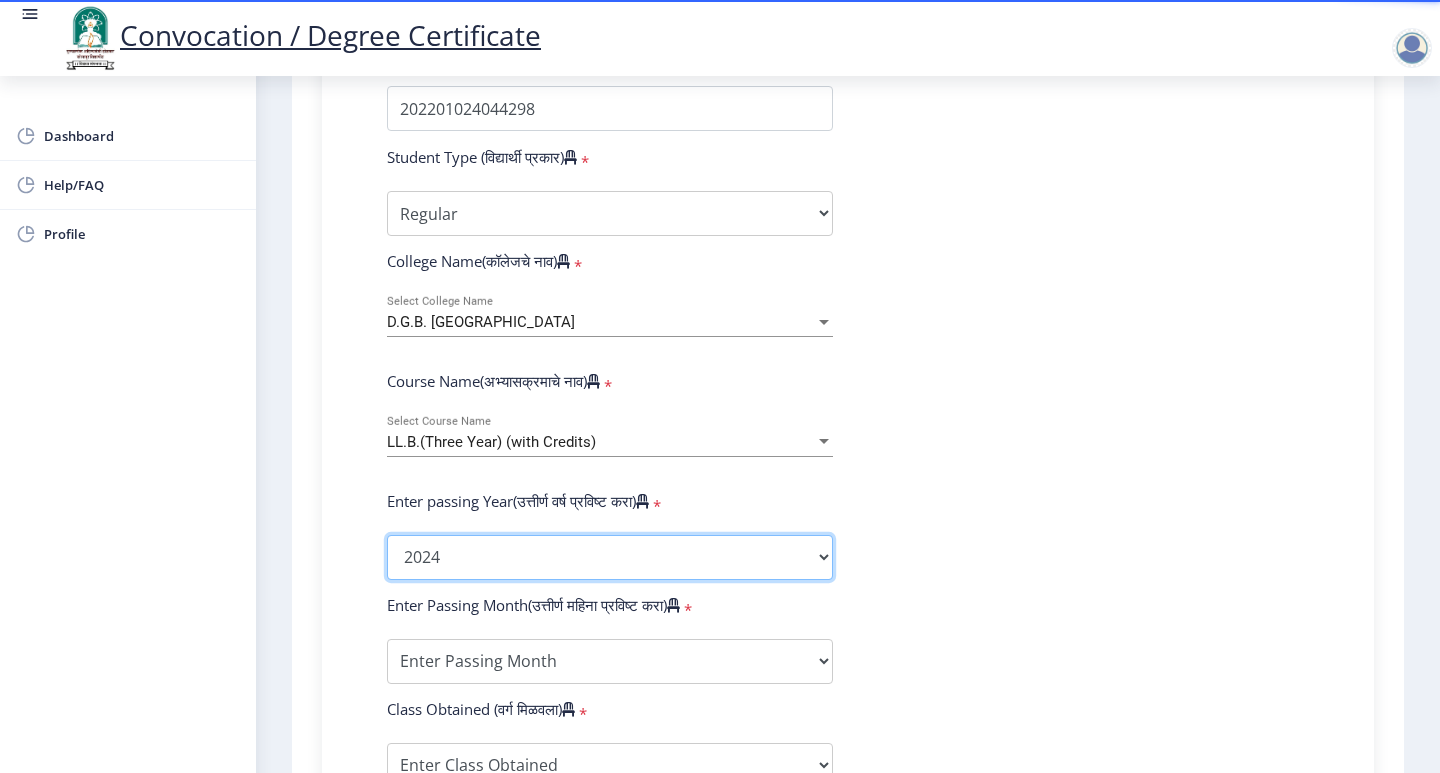click on "2025   2024   2023   2022   2021   2020   2019   2018   2017   2016   2015   2014   2013   2012   2011   2010   2009   2008   2007   2006   2005   2004   2003   2002   2001   2000   1999   1998   1997   1996   1995   1994   1993   1992   1991   1990   1989   1988   1987   1986   1985   1984   1983   1982   1981   1980   1979   1978   1977   1976" 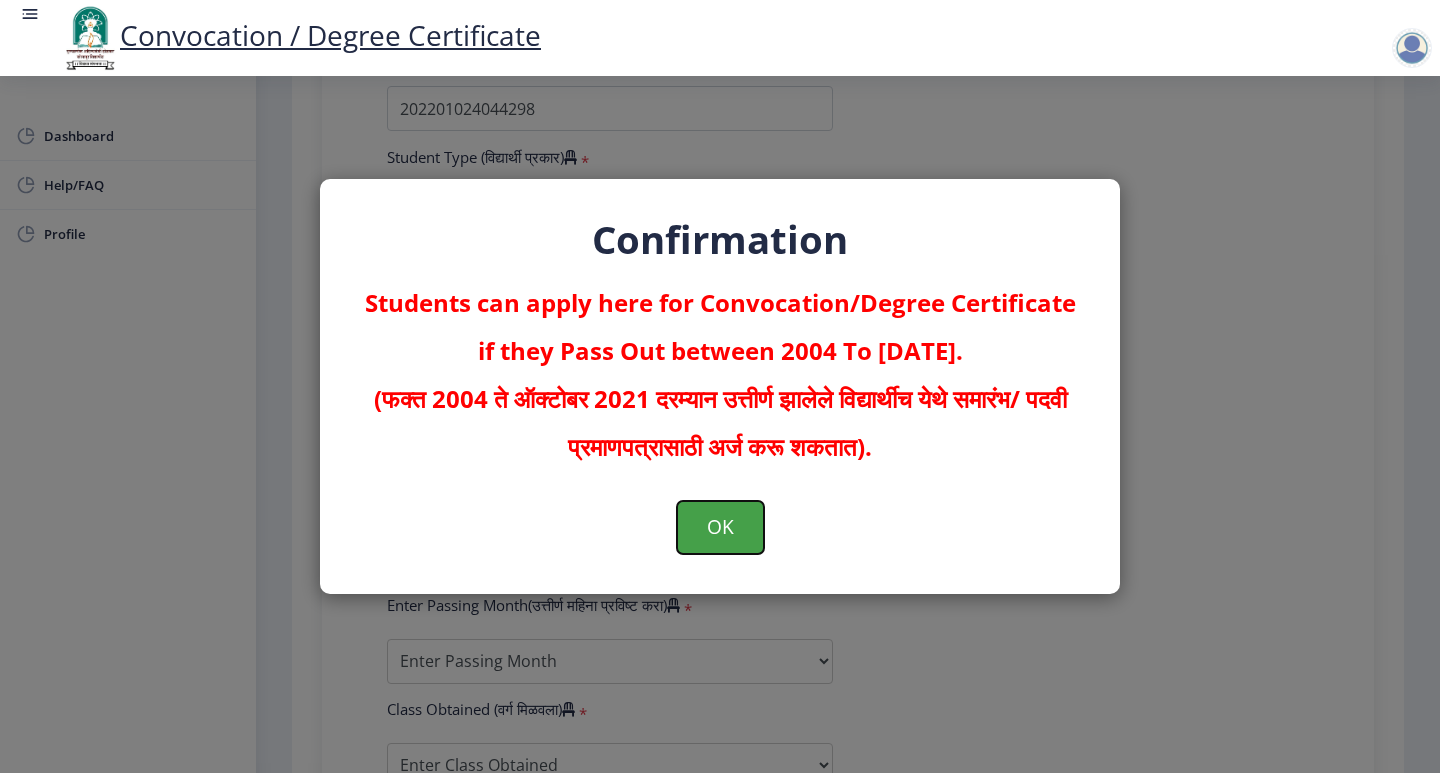 click on "OK" 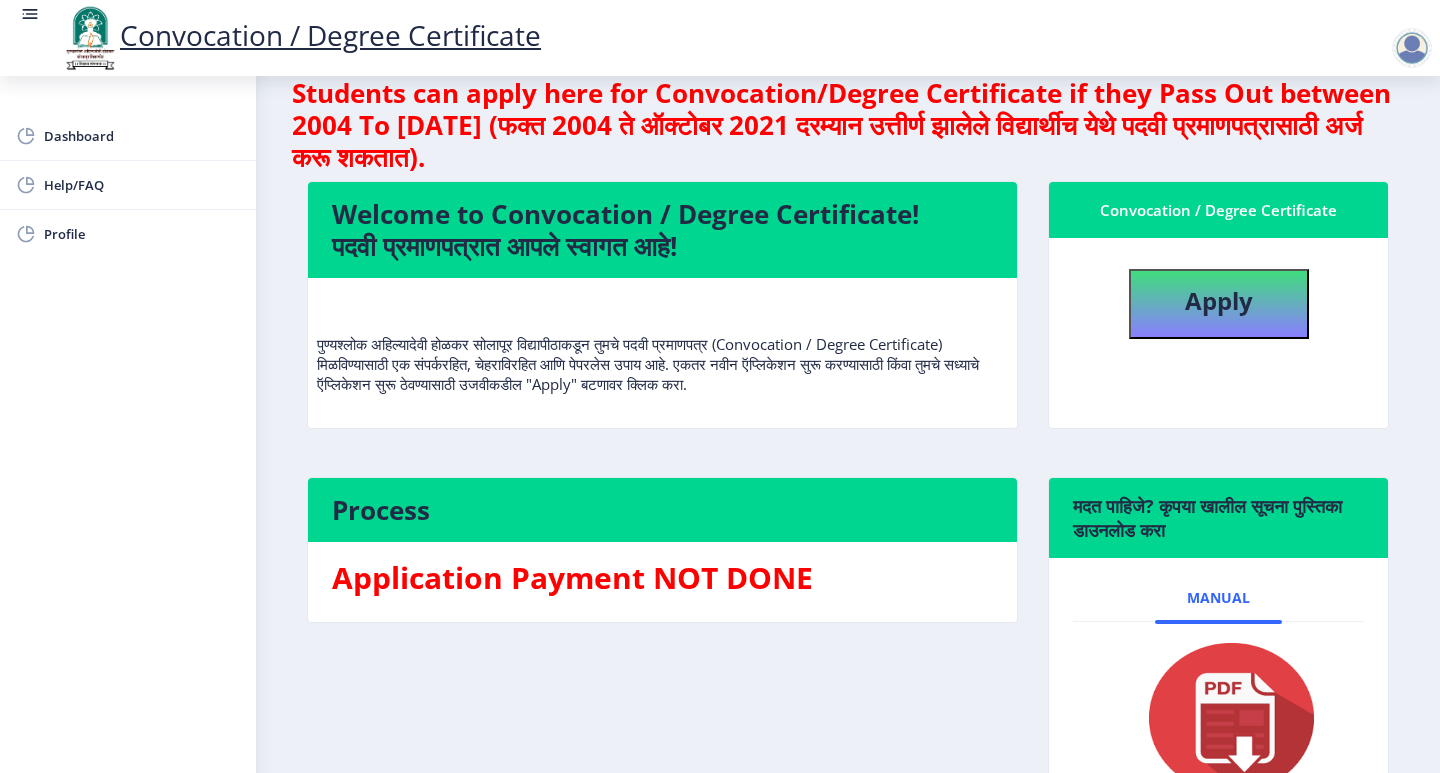 scroll, scrollTop: 0, scrollLeft: 0, axis: both 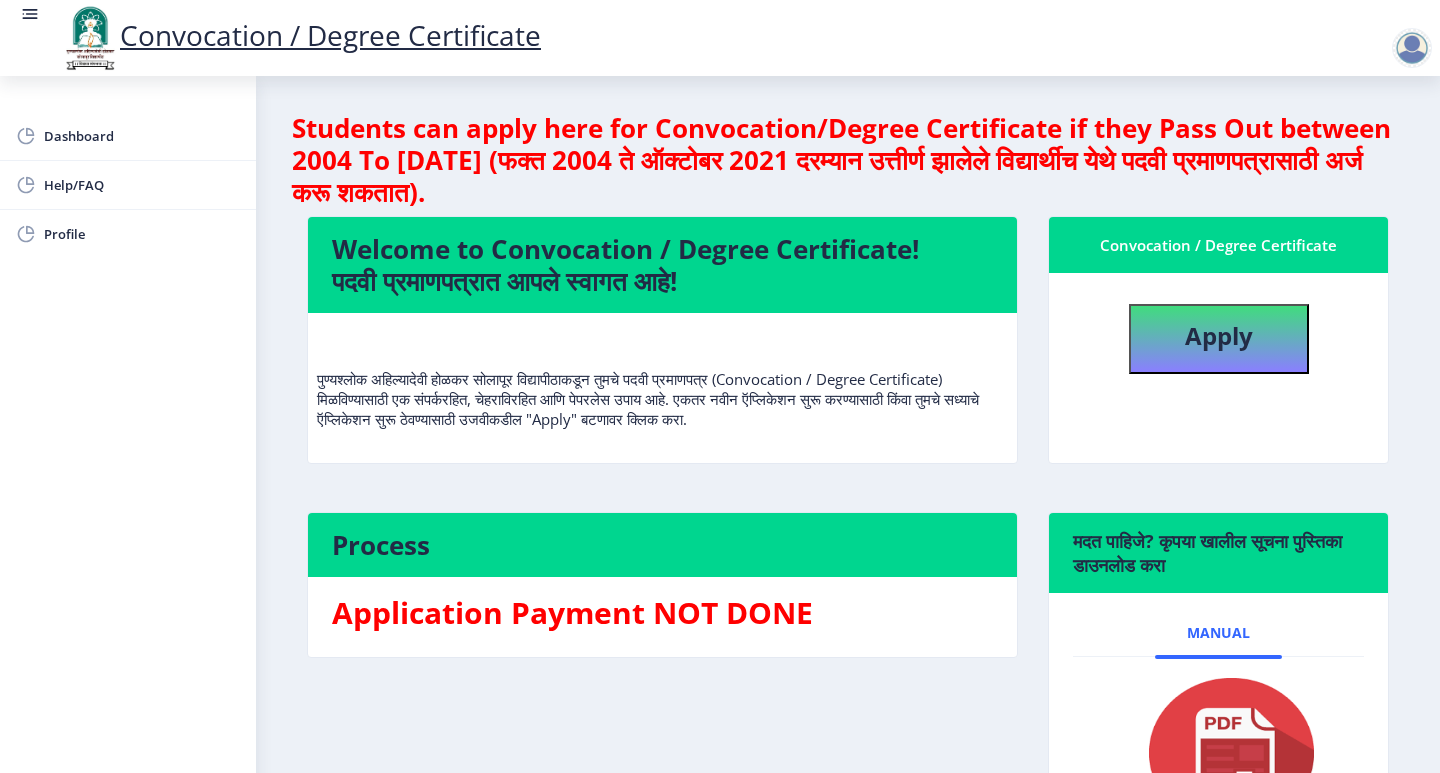 click 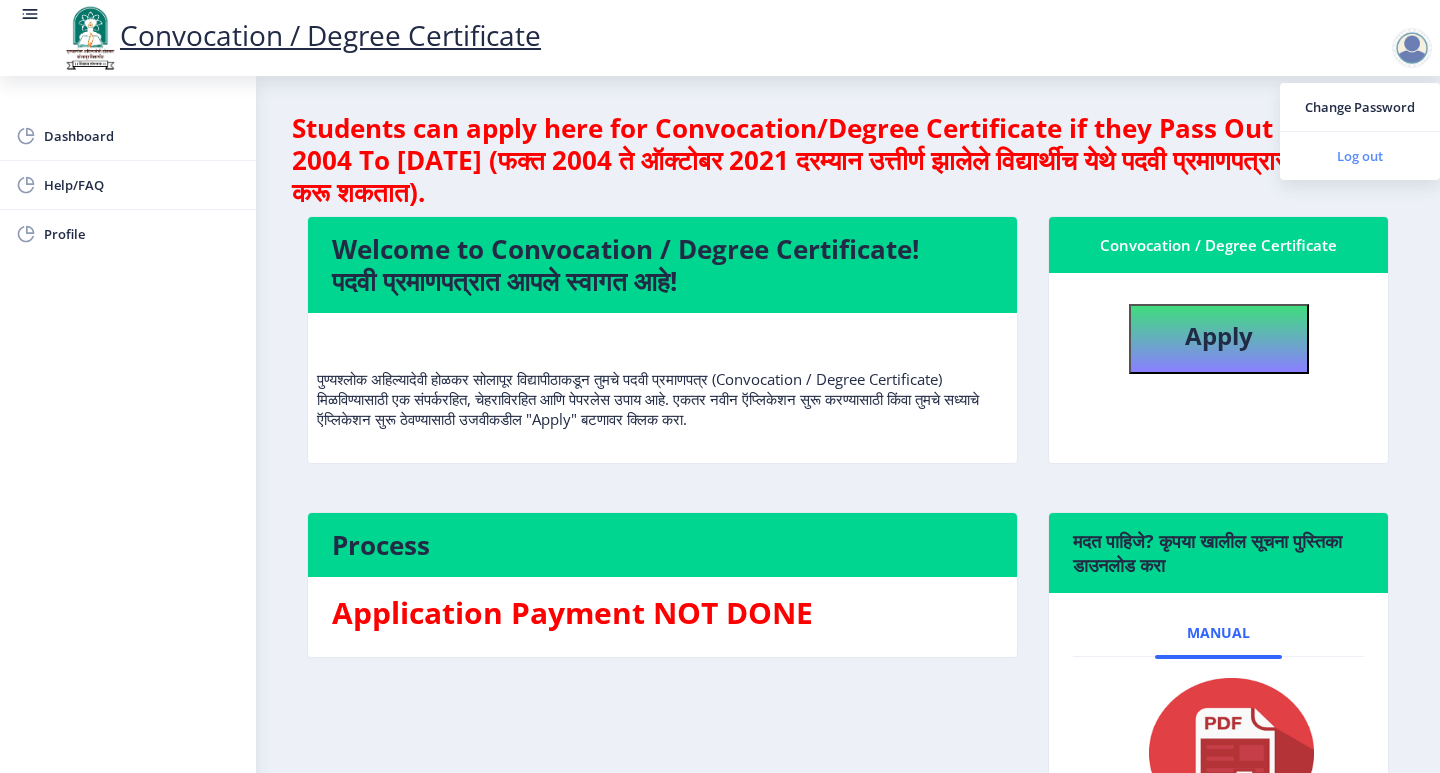 click on "Log out" at bounding box center (1360, 156) 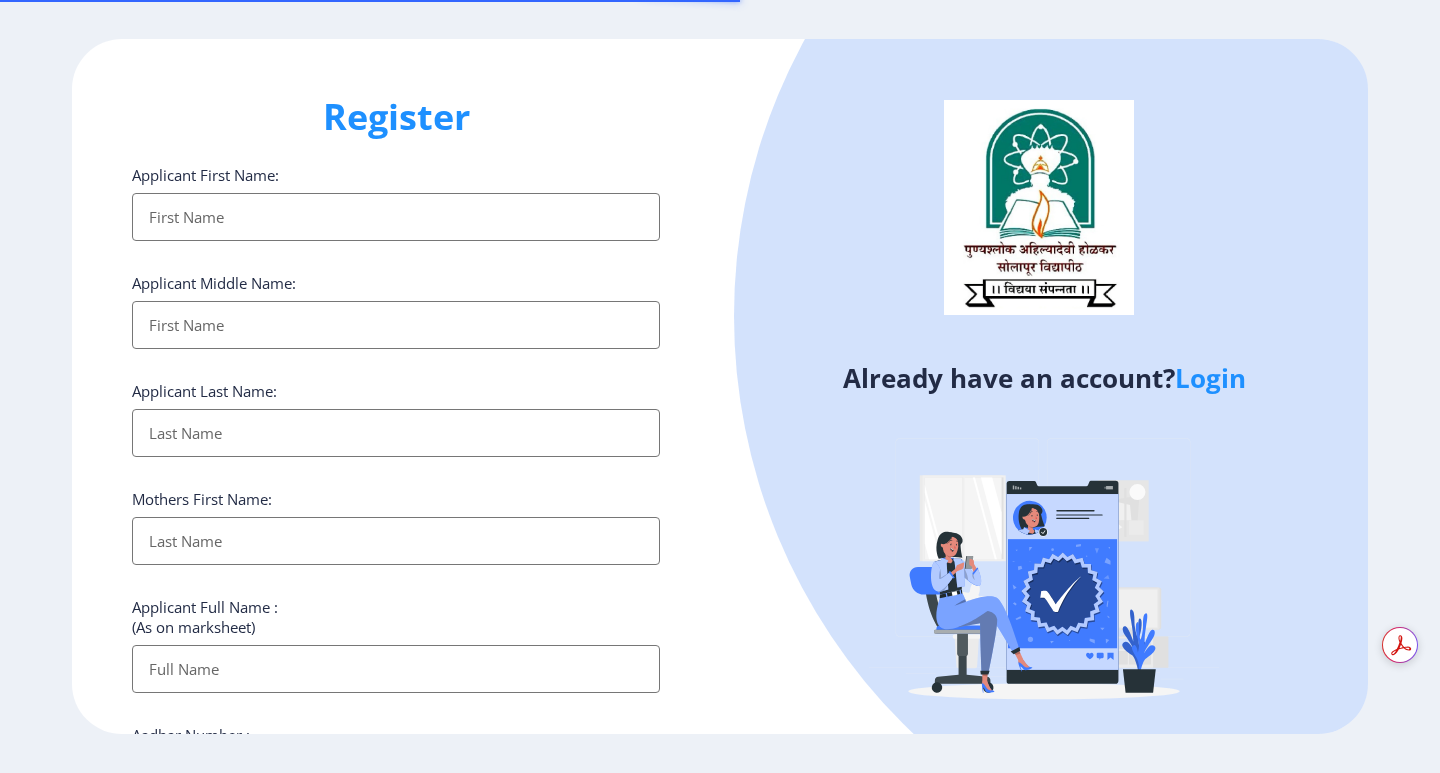 select 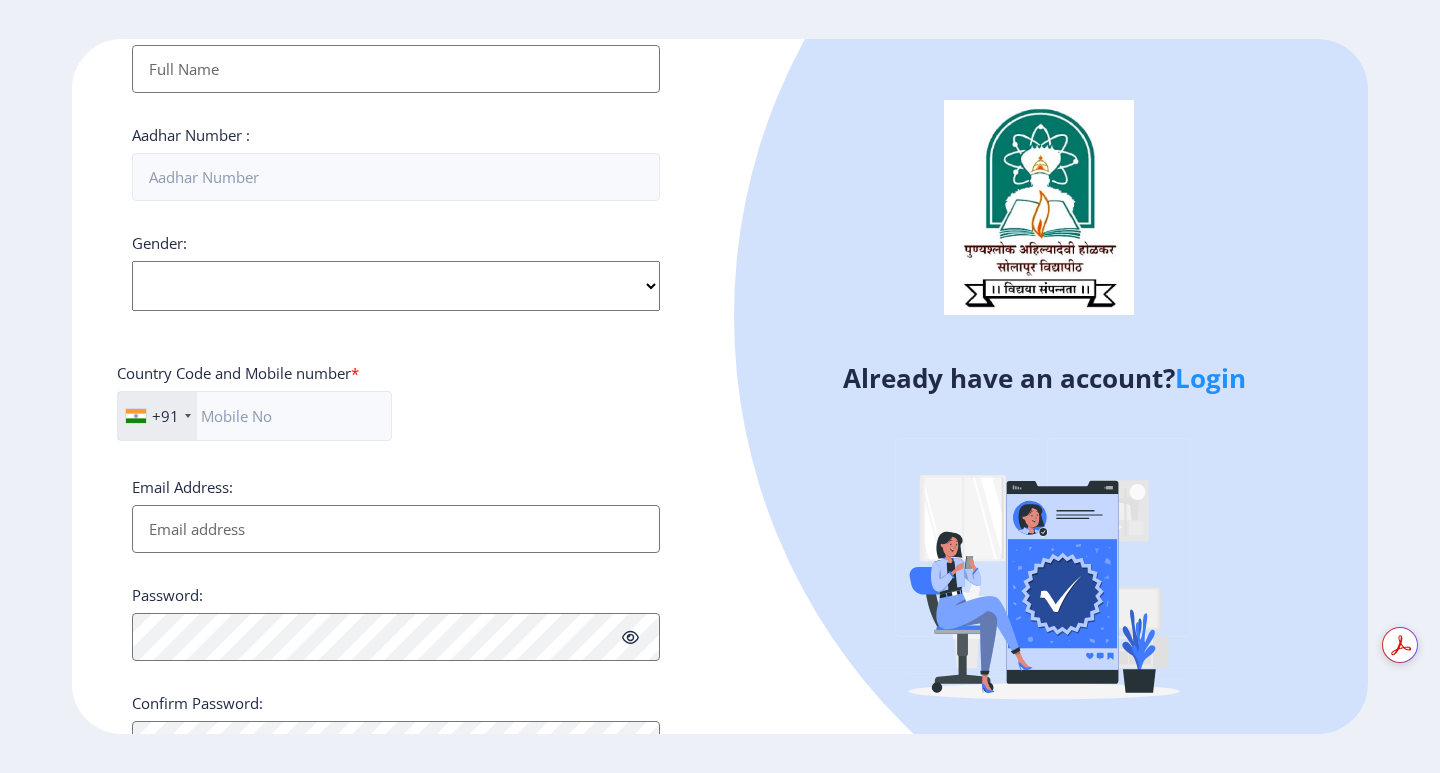 scroll, scrollTop: 696, scrollLeft: 0, axis: vertical 